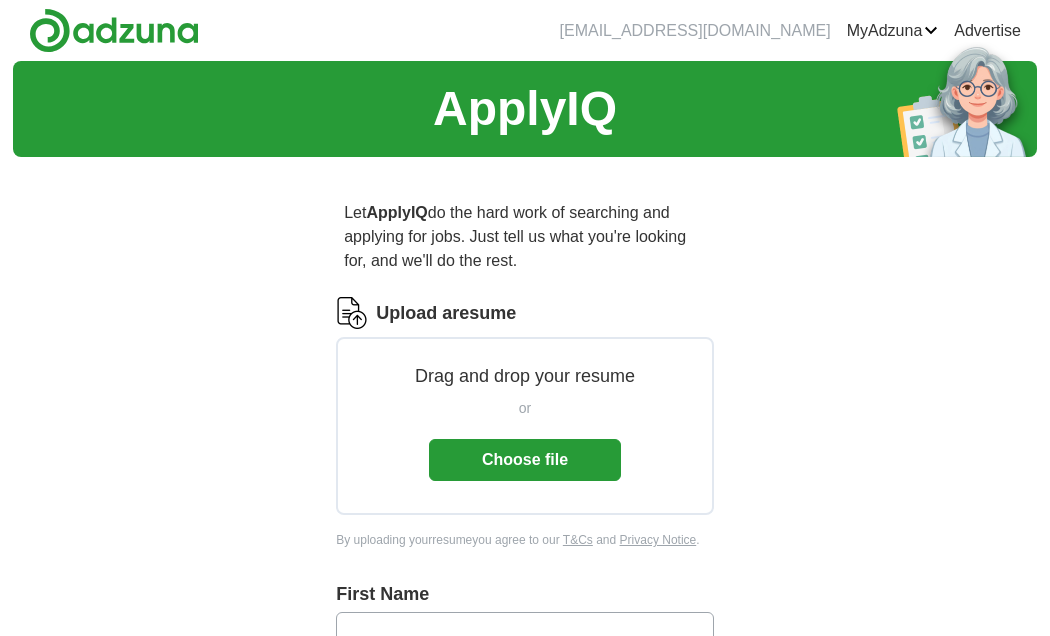 scroll, scrollTop: 0, scrollLeft: 0, axis: both 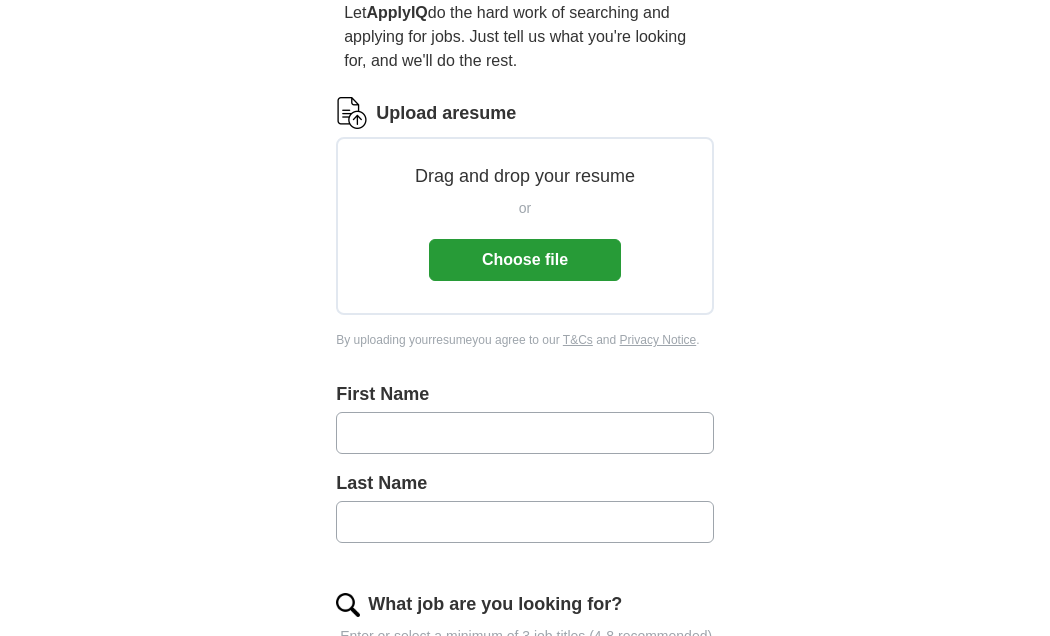 click on "or Choose file" at bounding box center (525, 239) 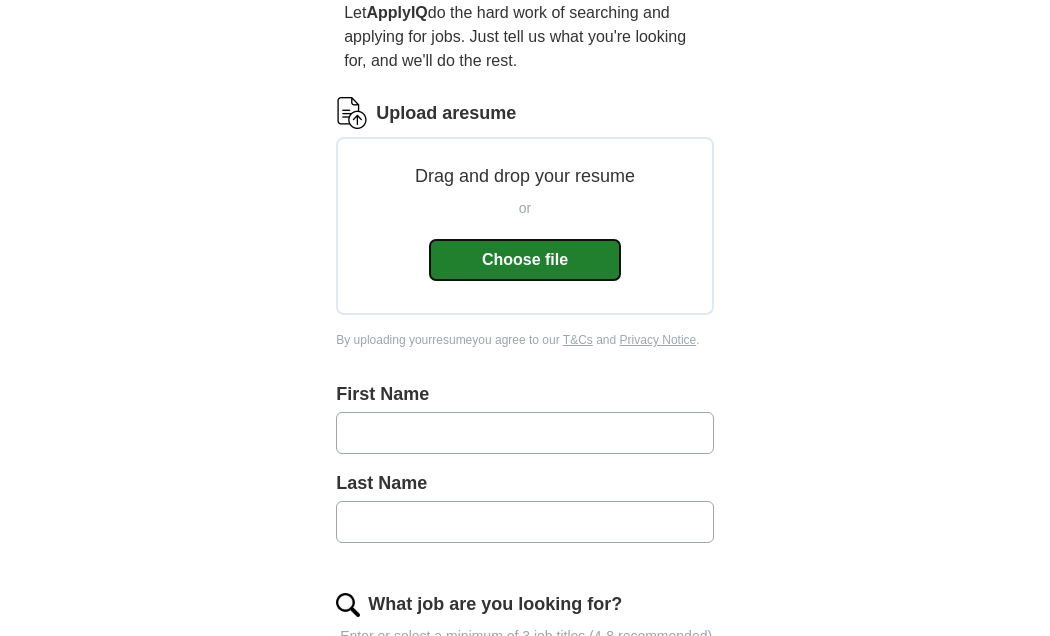 click on "Choose file" at bounding box center [525, 260] 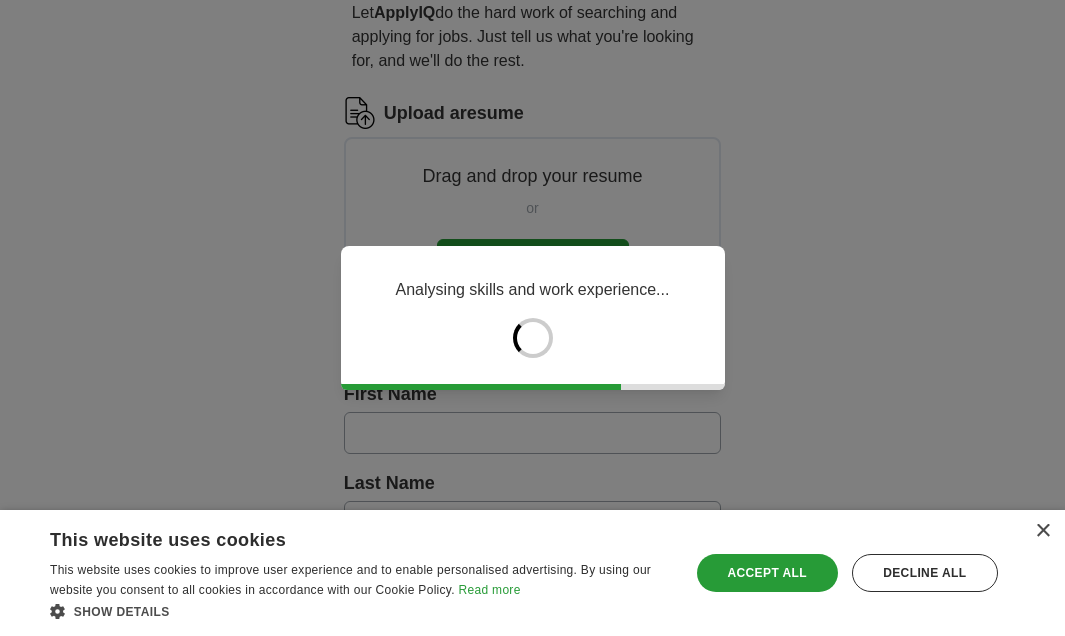 click on "×
This website uses cookies
This website uses cookies to improve user experience and to enable personalised advertising. By using our website you consent to all cookies in accordance with our Cookie Policy.
Read more
Show details
Hide details
Save & Close
Accept all
Decline all
Strictly necessary" at bounding box center (532, 573) 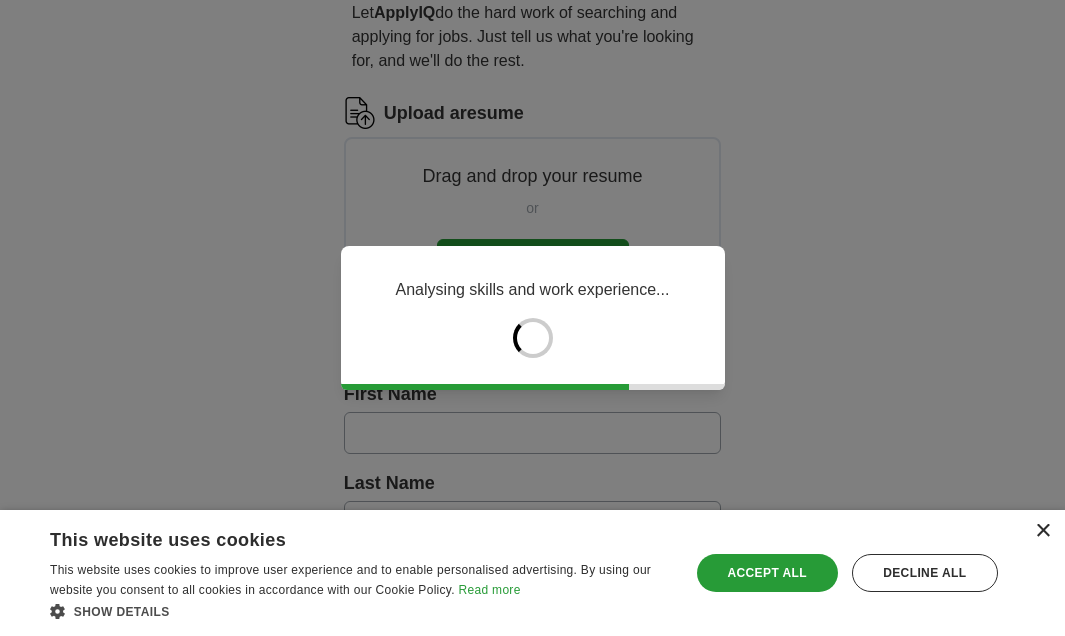 click on "×" at bounding box center (1042, 531) 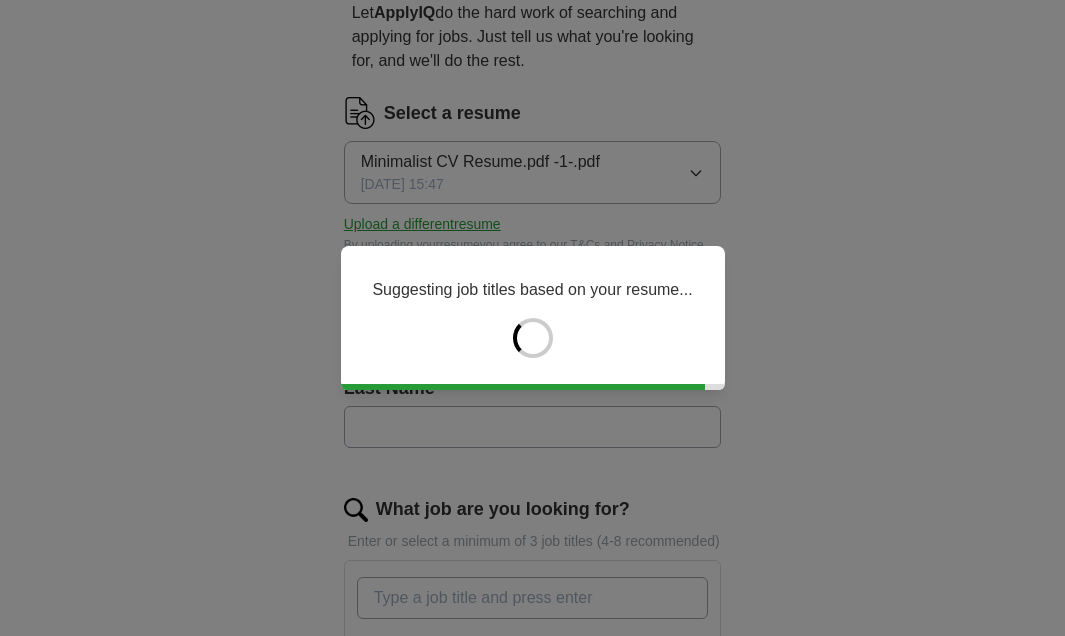 type on "*********" 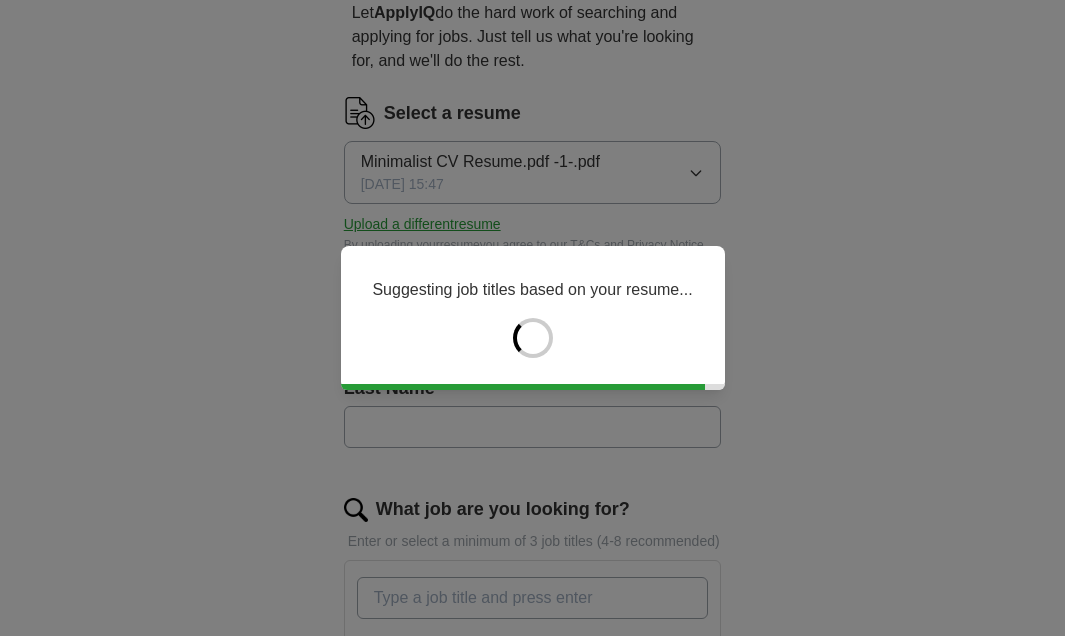 type on "**********" 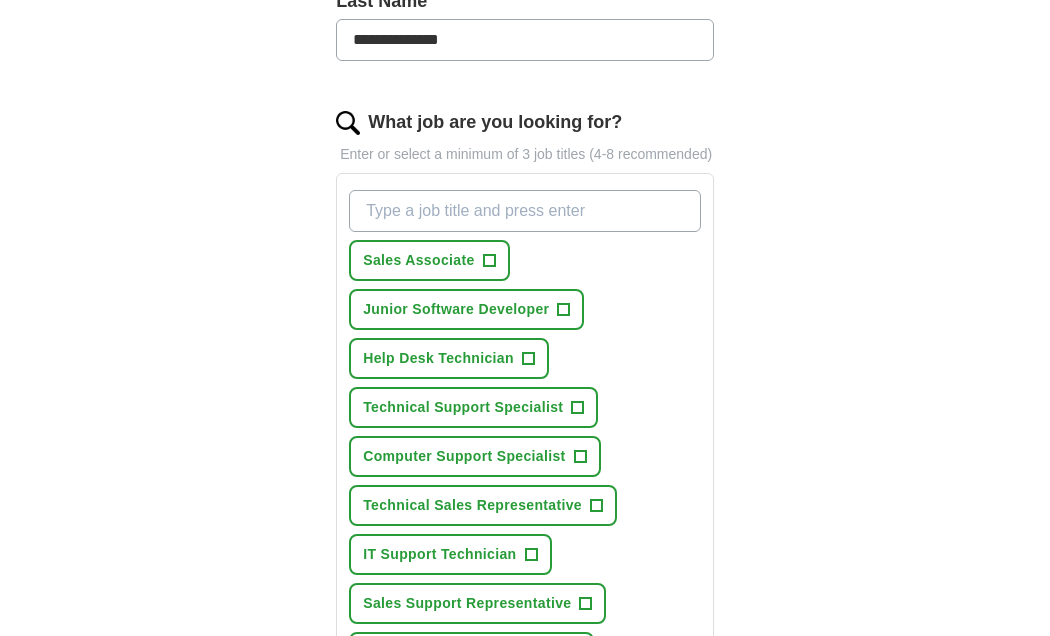 scroll, scrollTop: 600, scrollLeft: 0, axis: vertical 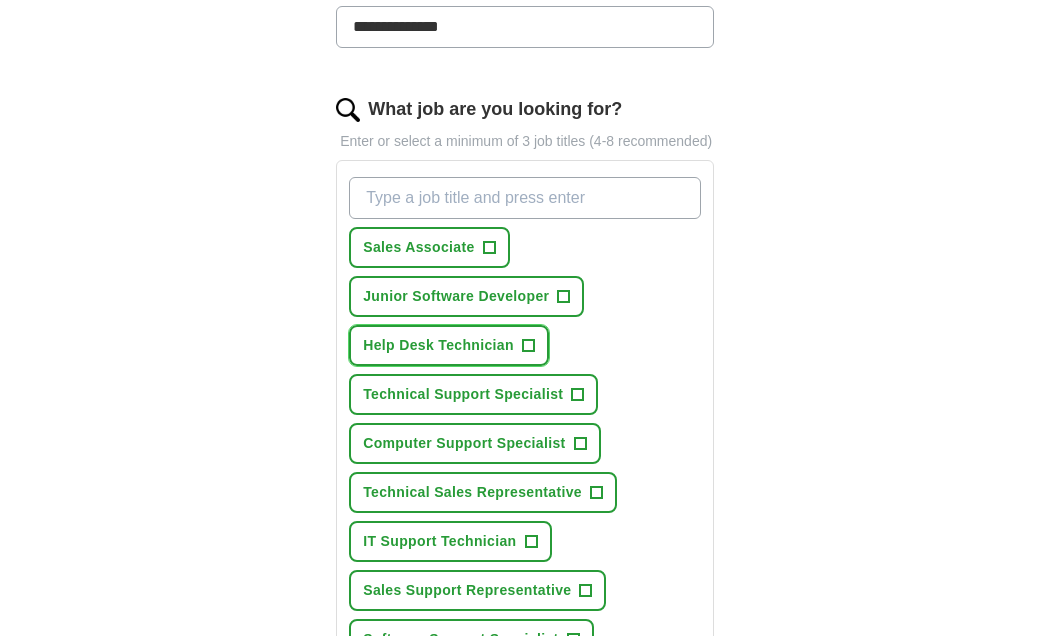 click on "+" at bounding box center [528, 346] 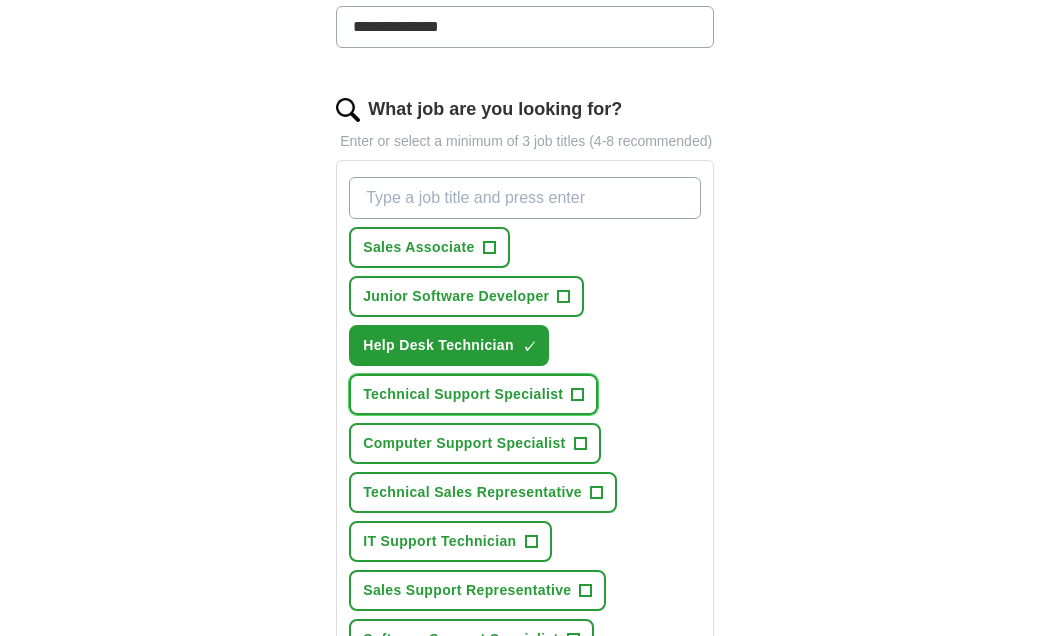 click on "Technical Support Specialist +" at bounding box center [473, 394] 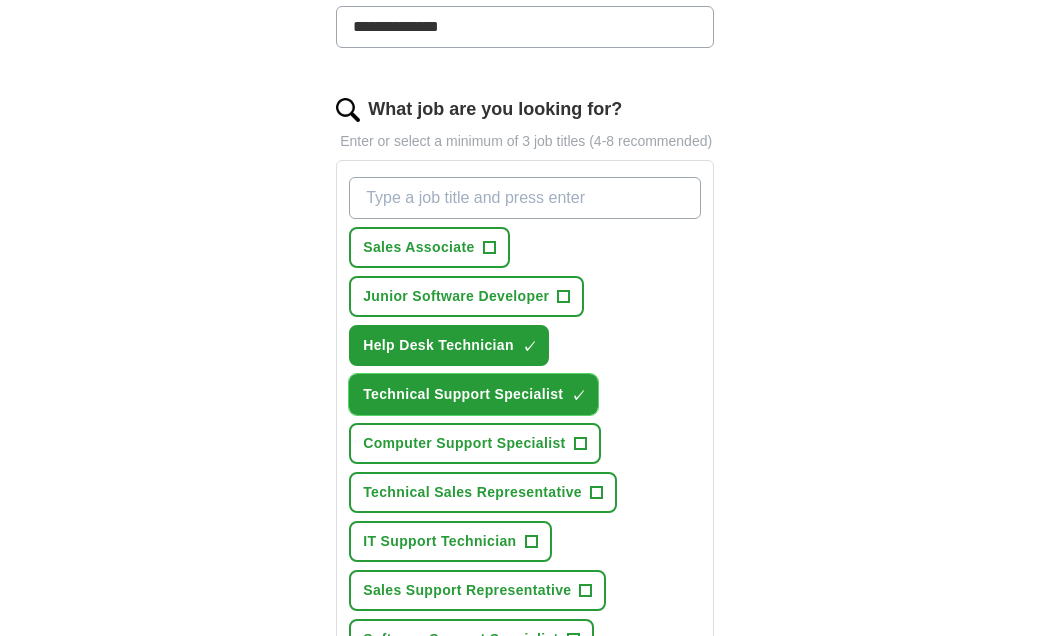 scroll, scrollTop: 700, scrollLeft: 0, axis: vertical 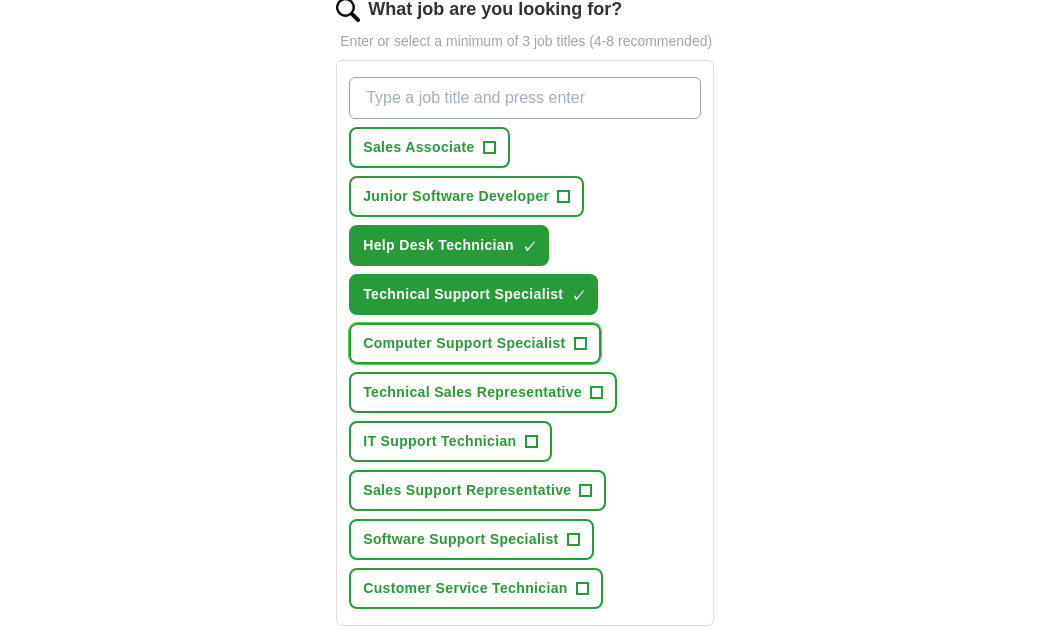click on "+" at bounding box center (580, 344) 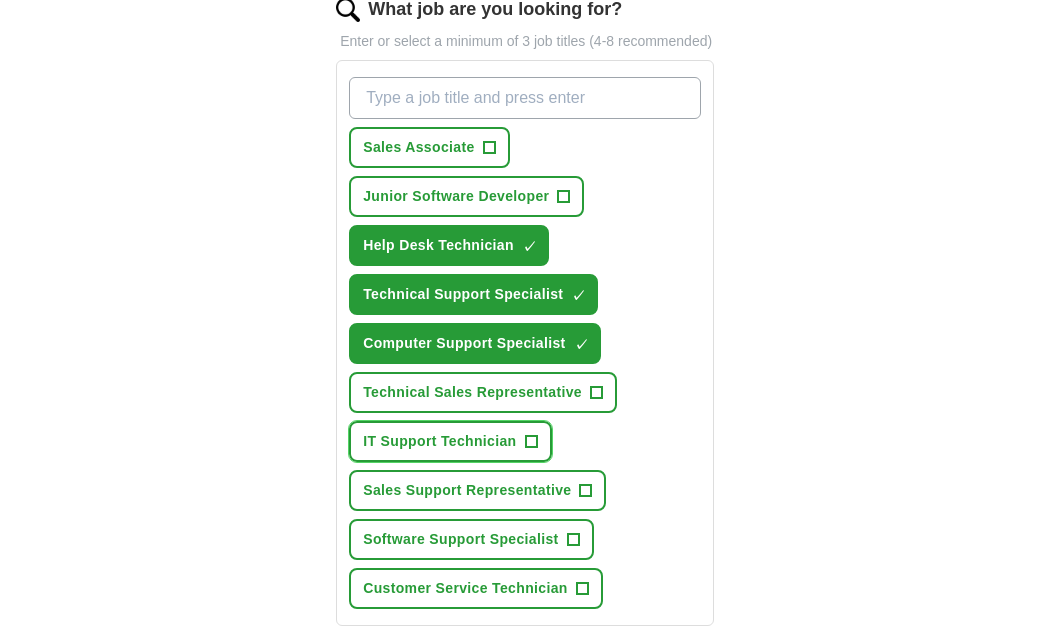 click on "+" at bounding box center [531, 442] 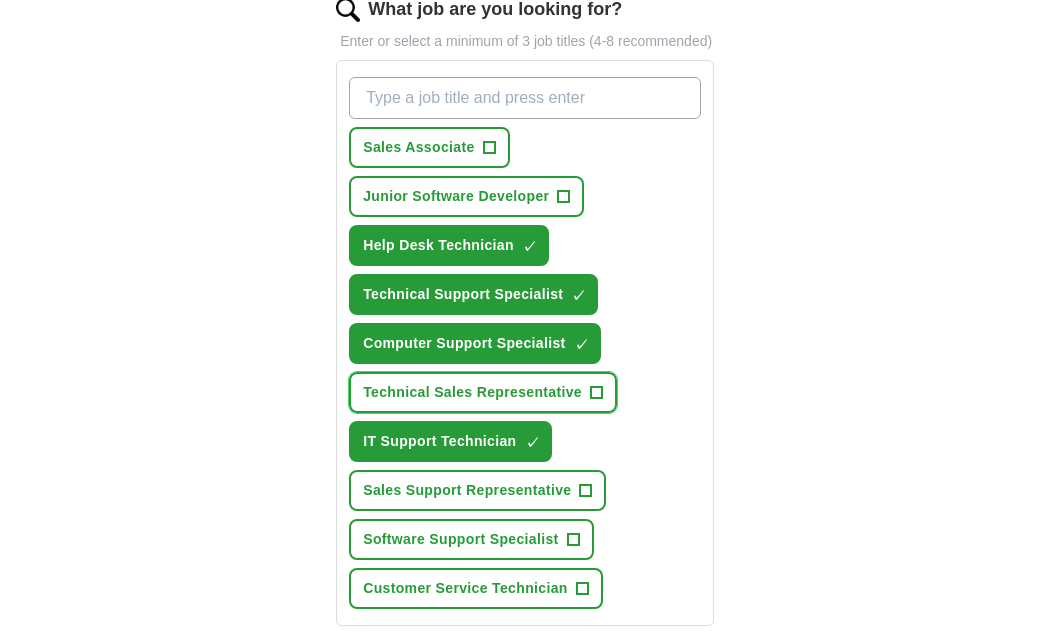 click on "+" at bounding box center [596, 393] 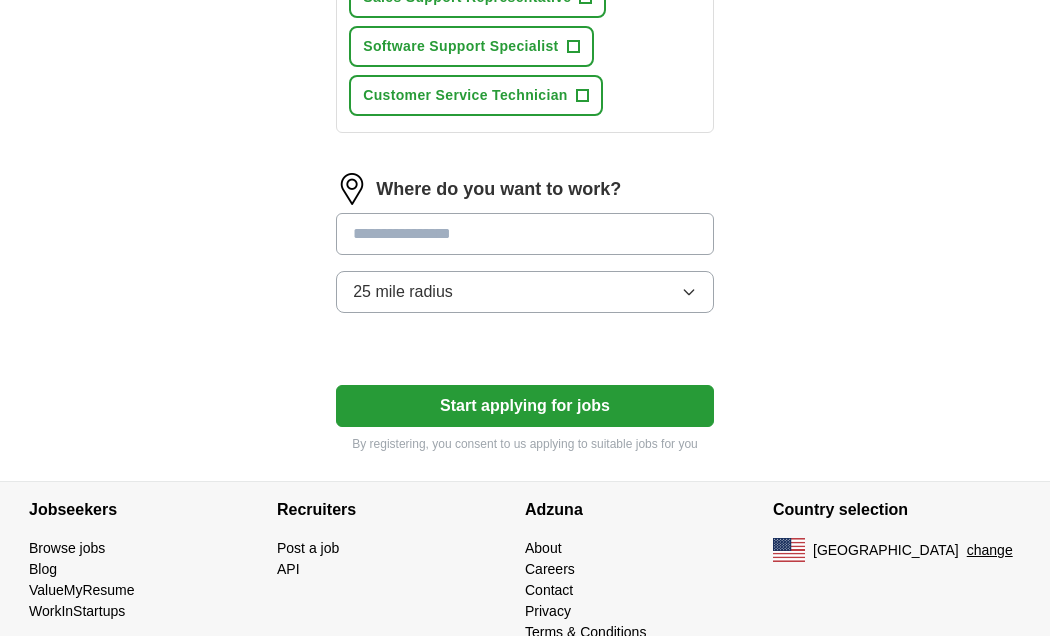 scroll, scrollTop: 1200, scrollLeft: 0, axis: vertical 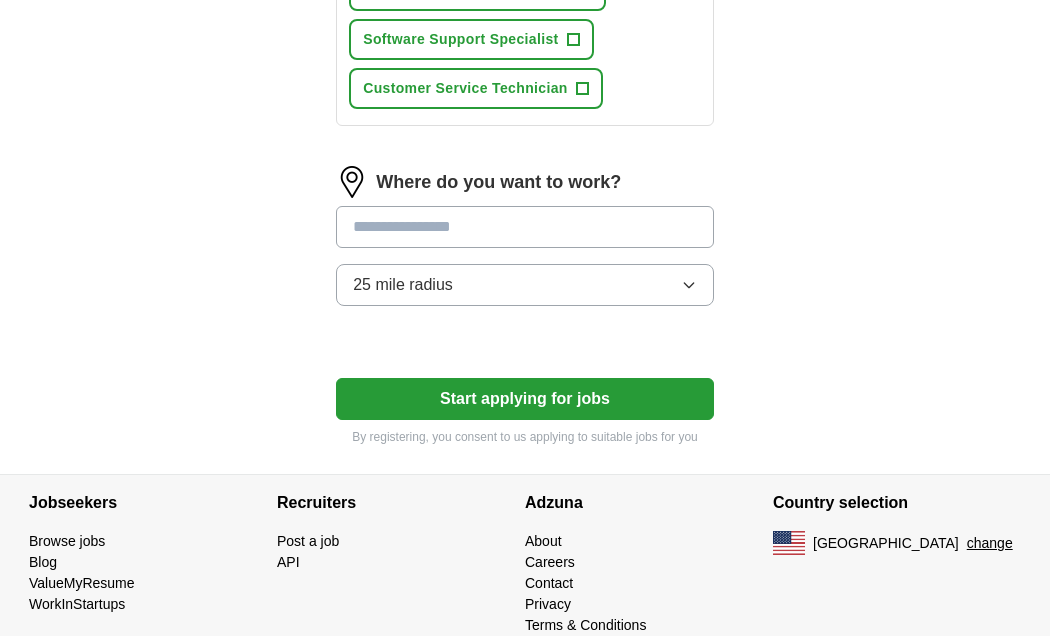 click at bounding box center [525, 227] 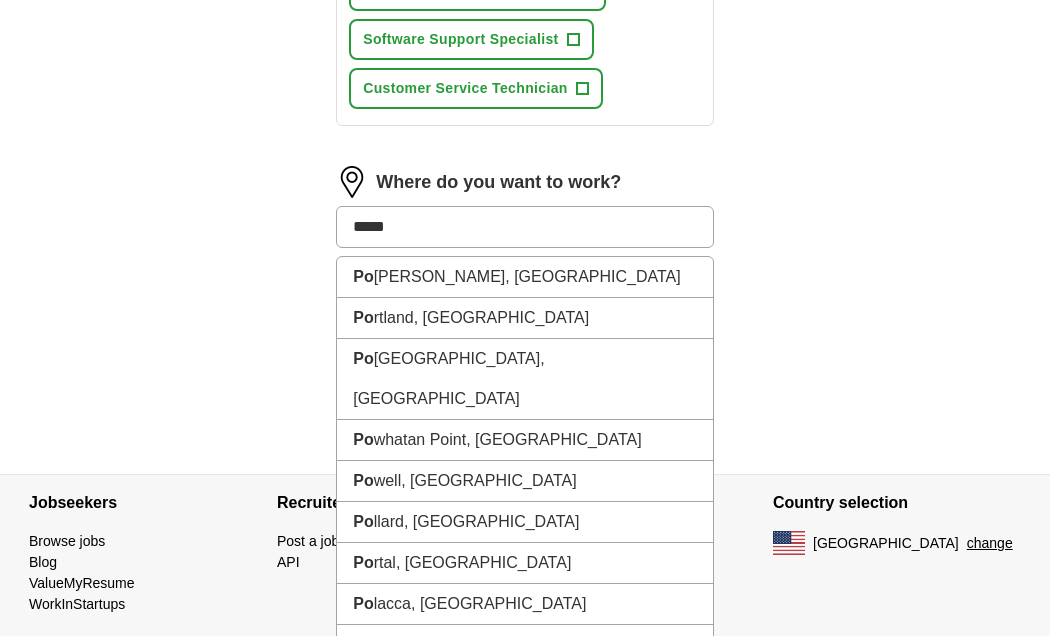 type on "******" 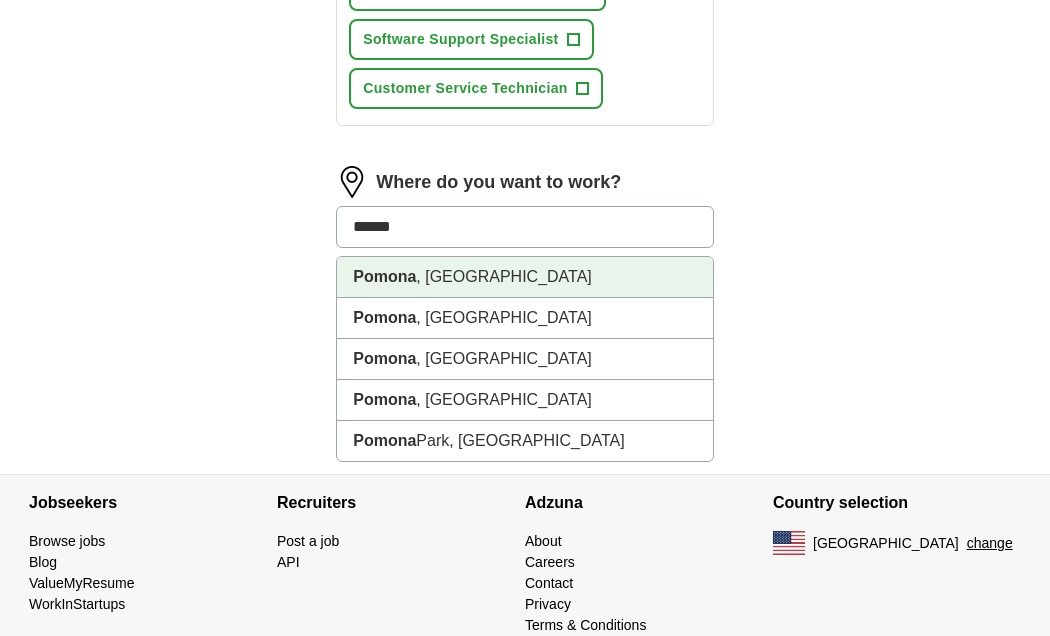 click on "Pomona , [GEOGRAPHIC_DATA]" at bounding box center (525, 277) 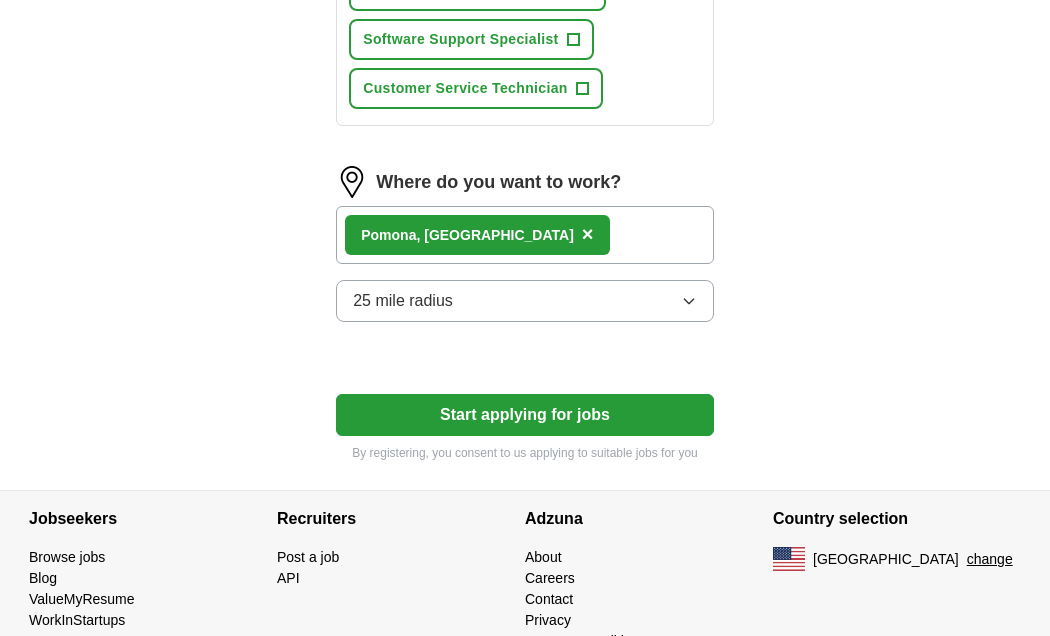 click on "Pomona , [GEOGRAPHIC_DATA] ×" at bounding box center (525, 235) 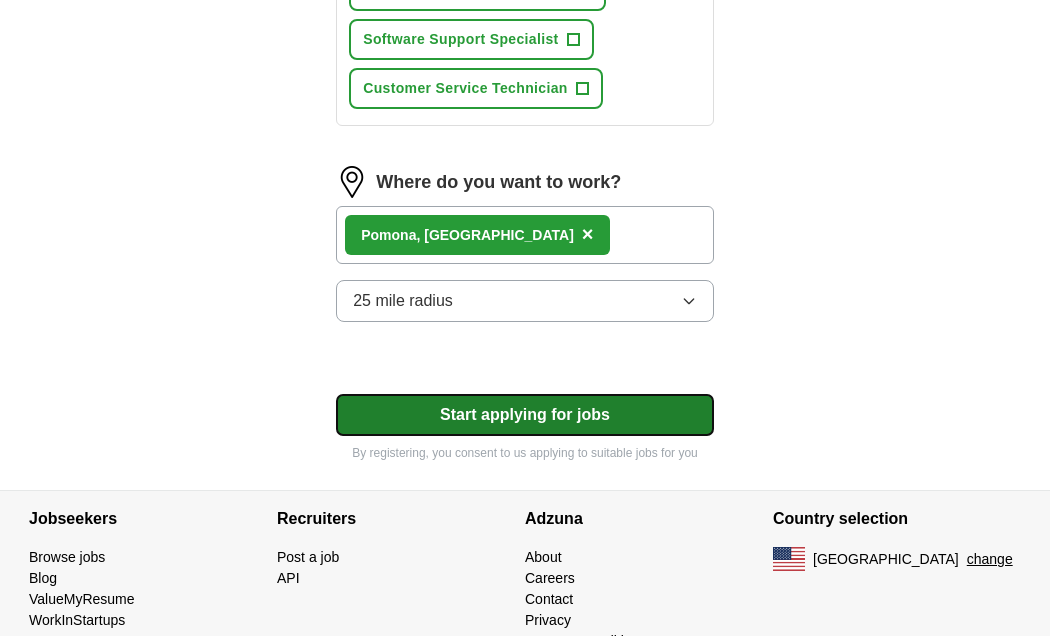 click on "Start applying for jobs" at bounding box center (525, 415) 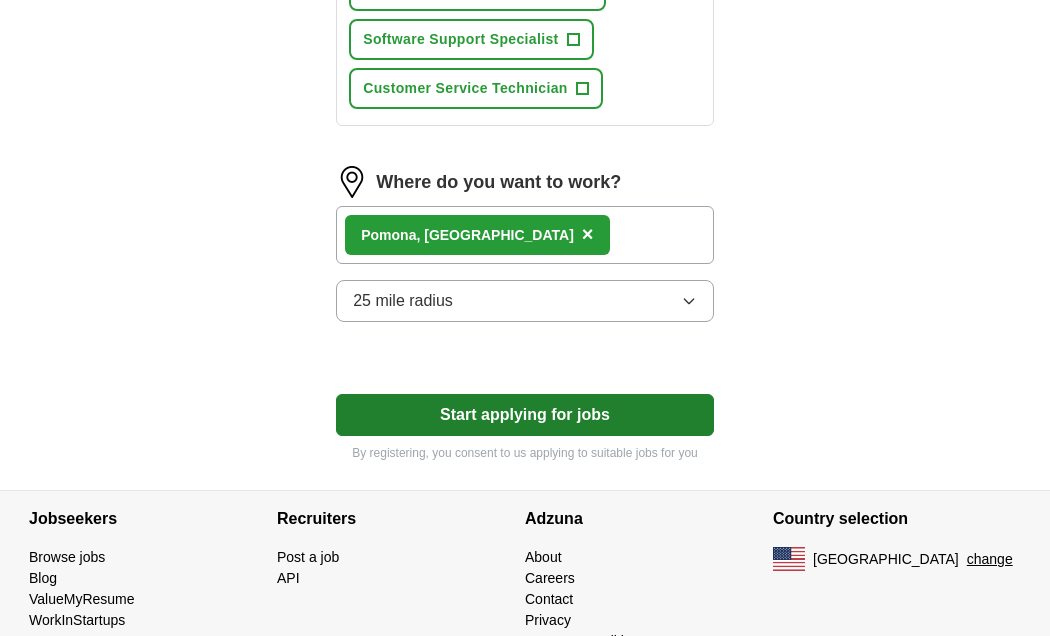 select on "**" 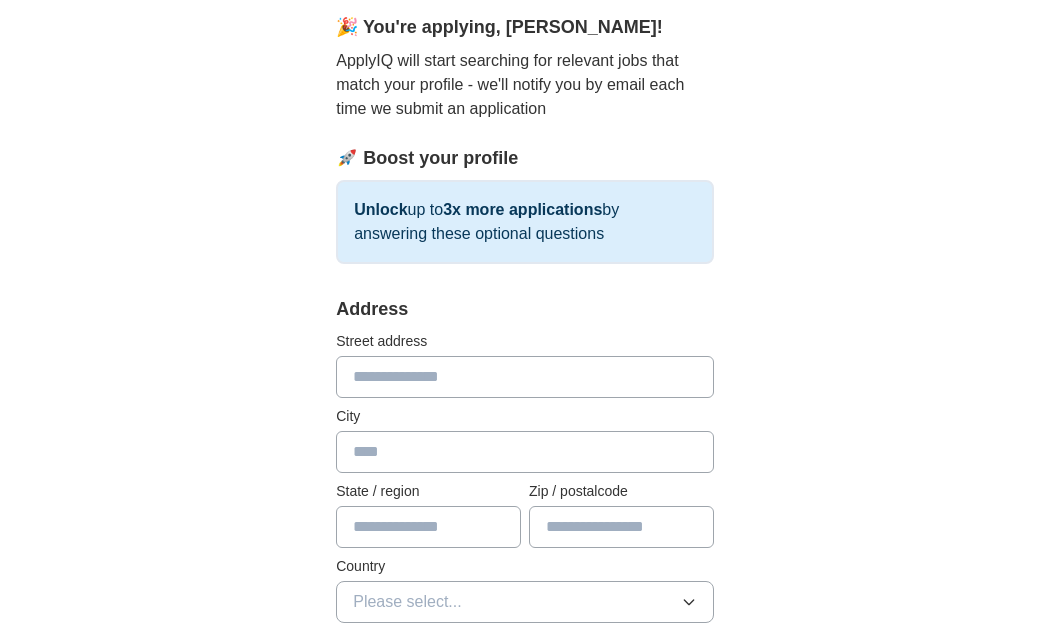 scroll, scrollTop: 200, scrollLeft: 0, axis: vertical 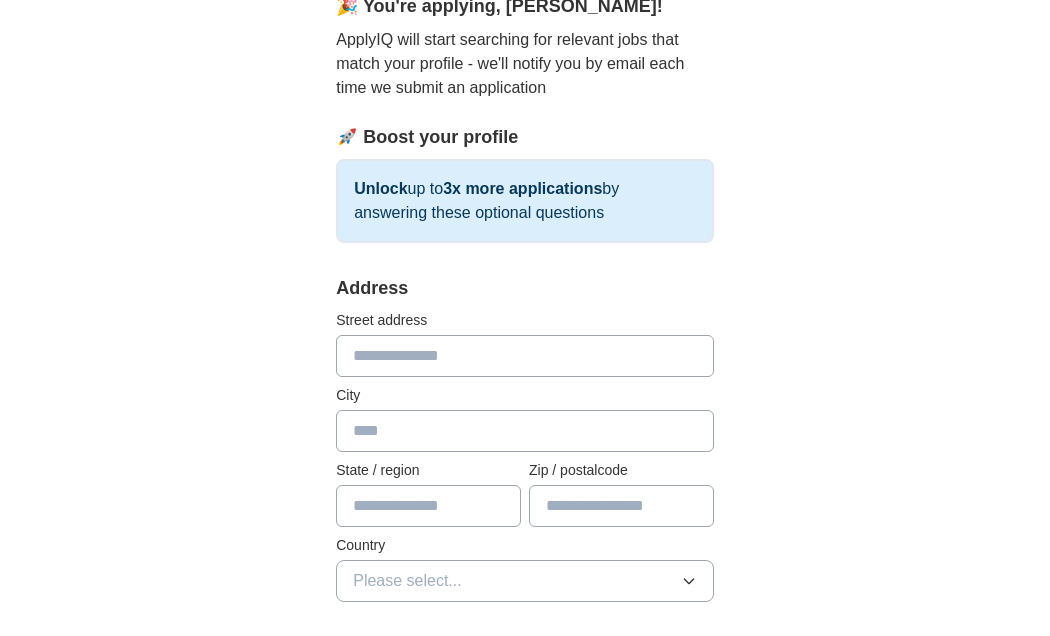 click at bounding box center [525, 356] 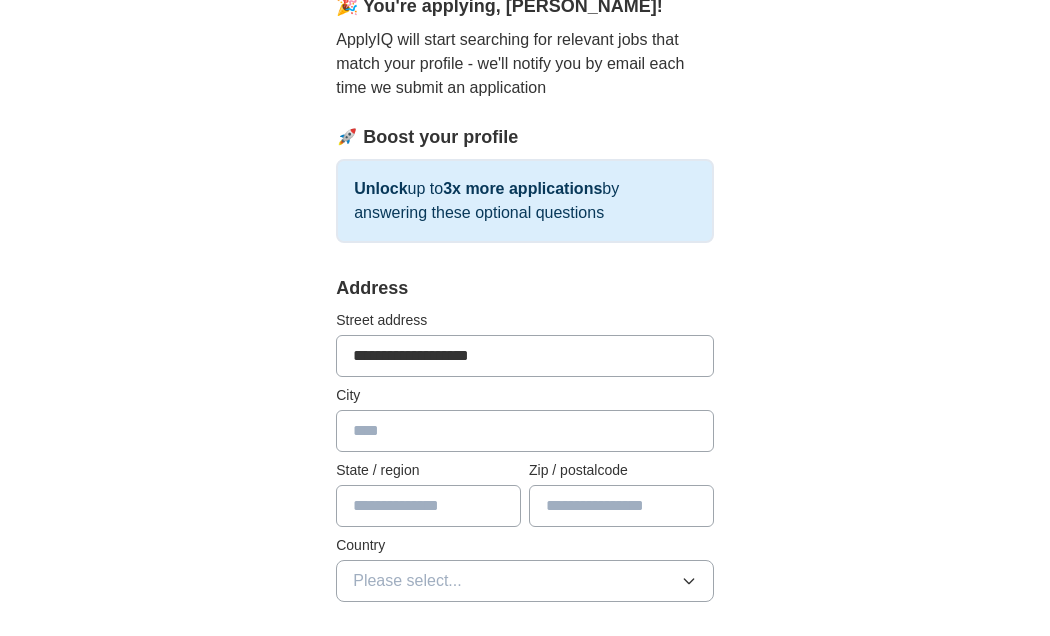 type on "**********" 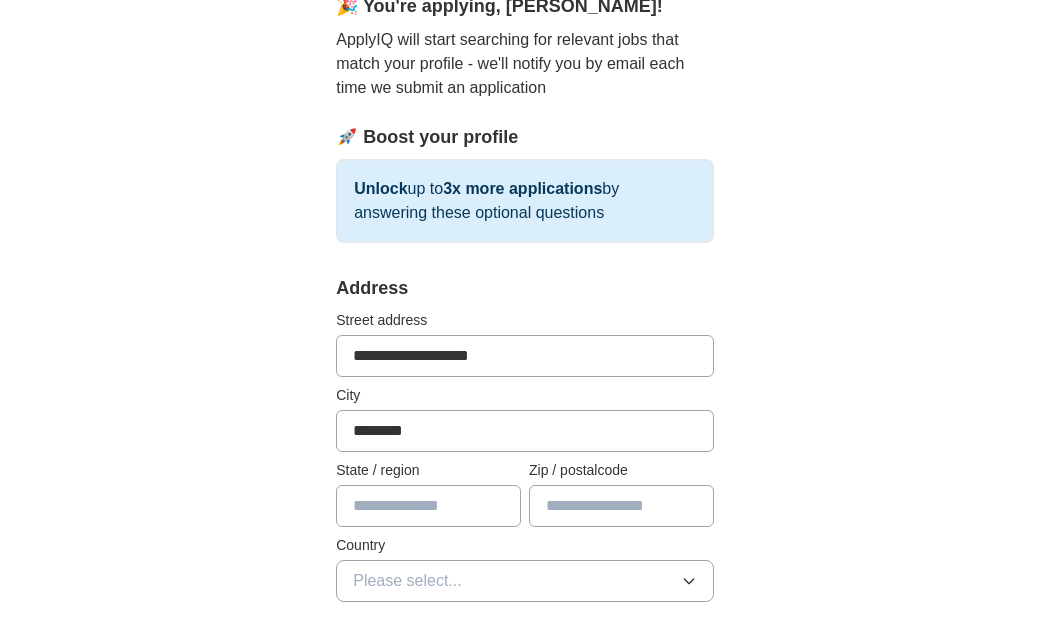 type on "*******" 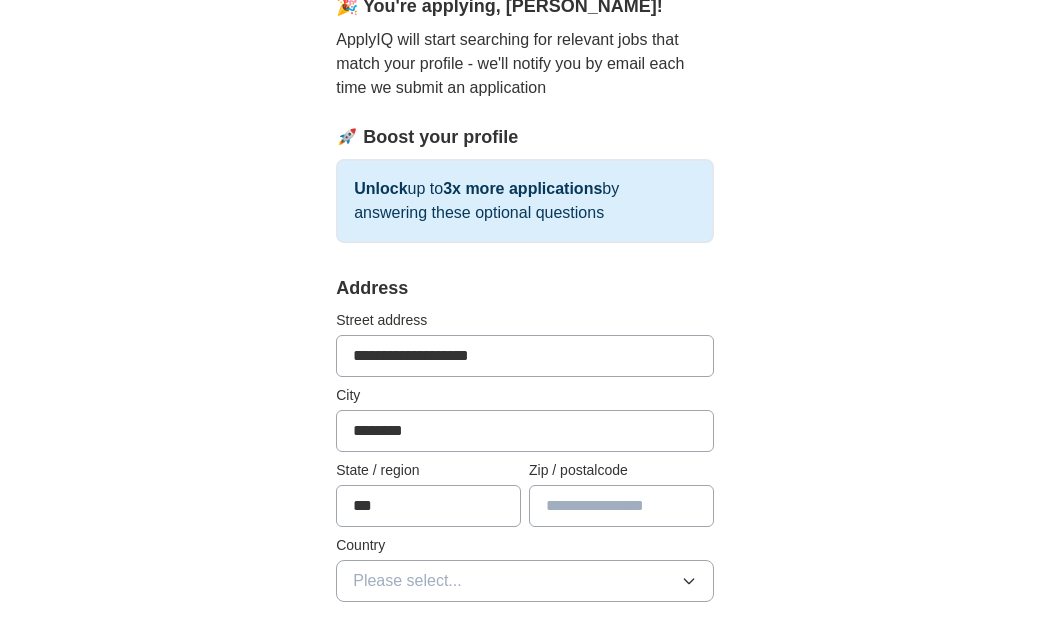 type on "**" 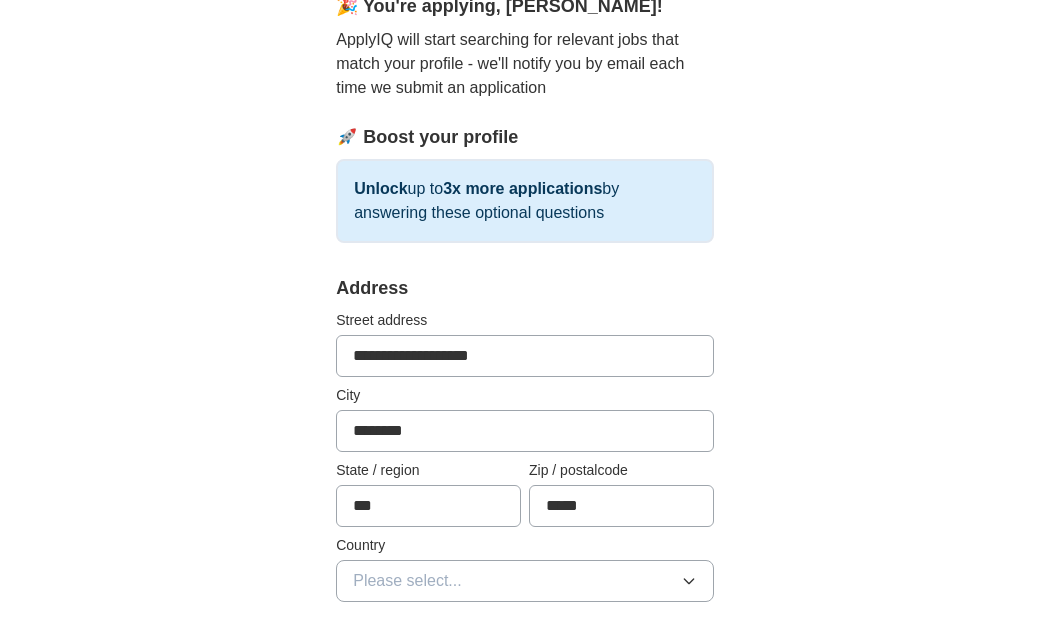 type on "*****" 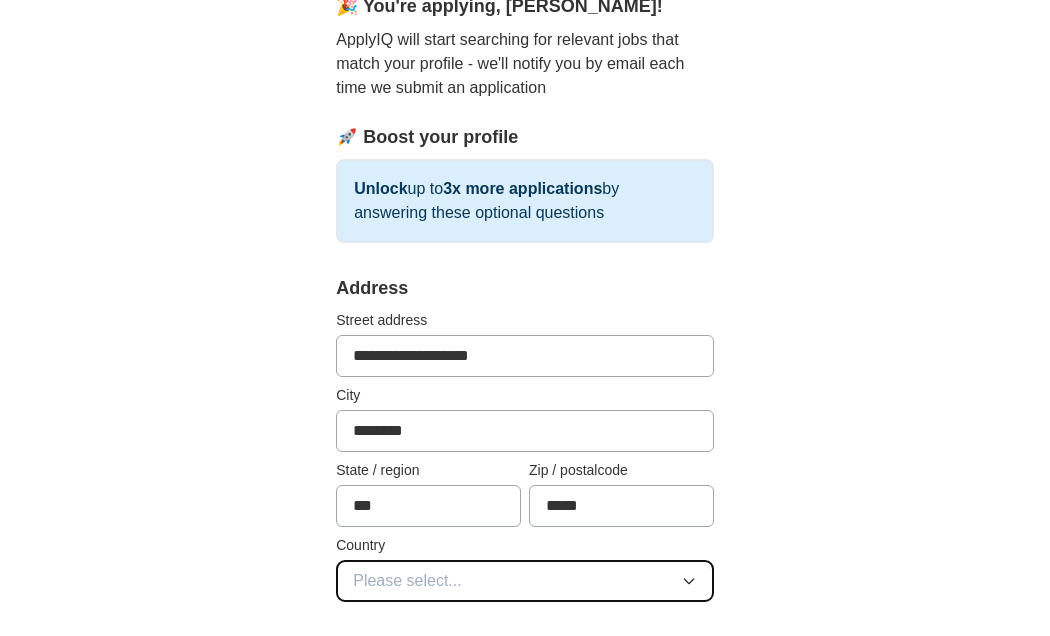 type 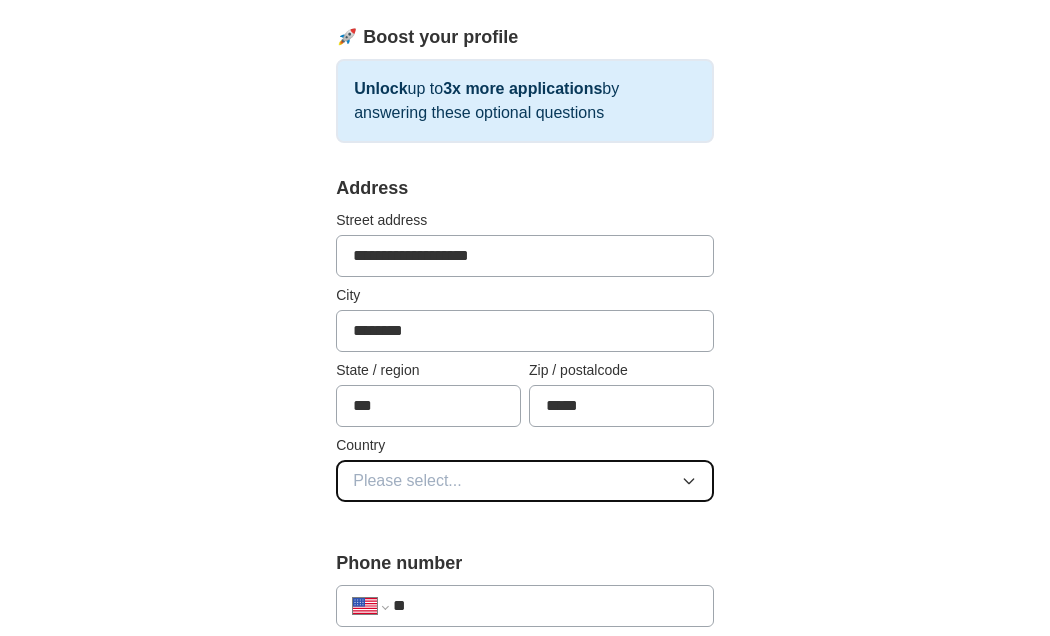drag, startPoint x: 477, startPoint y: 476, endPoint x: 472, endPoint y: 489, distance: 13.928389 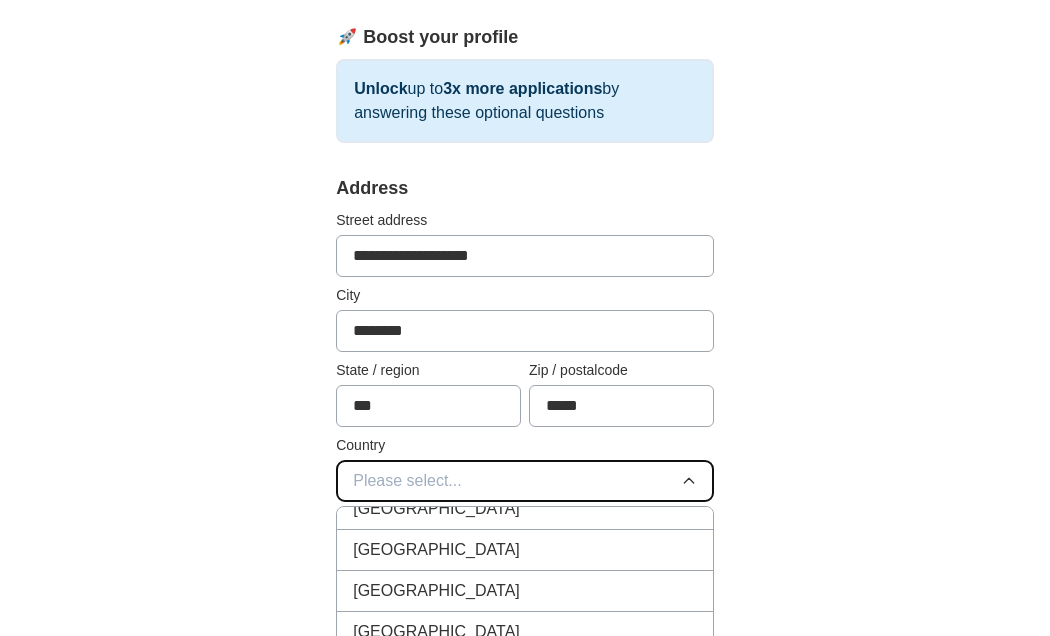 scroll, scrollTop: 0, scrollLeft: 0, axis: both 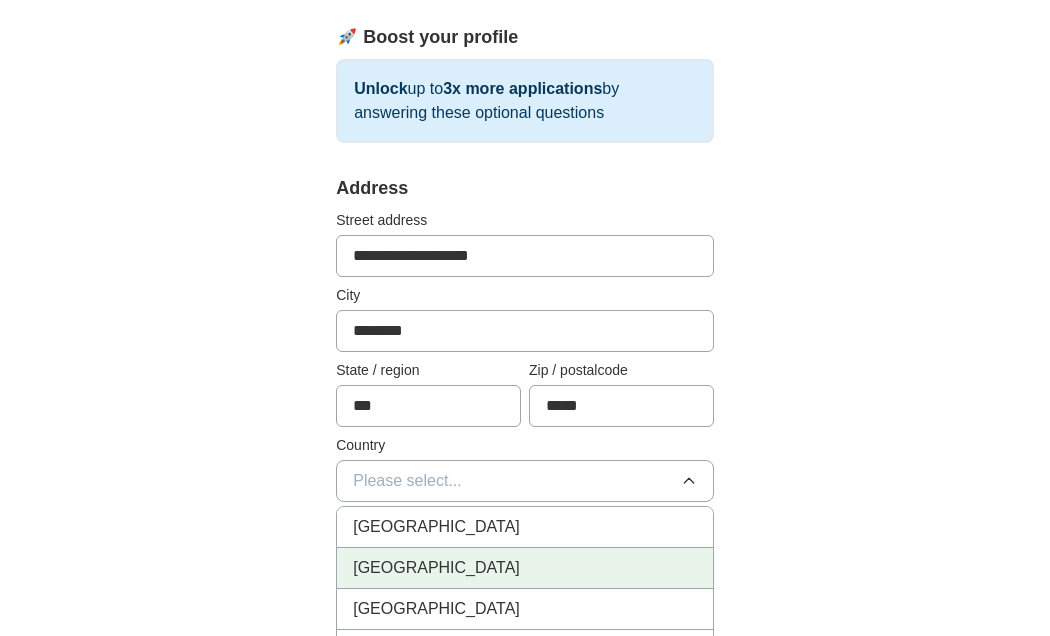 click on "[GEOGRAPHIC_DATA]" at bounding box center [525, 568] 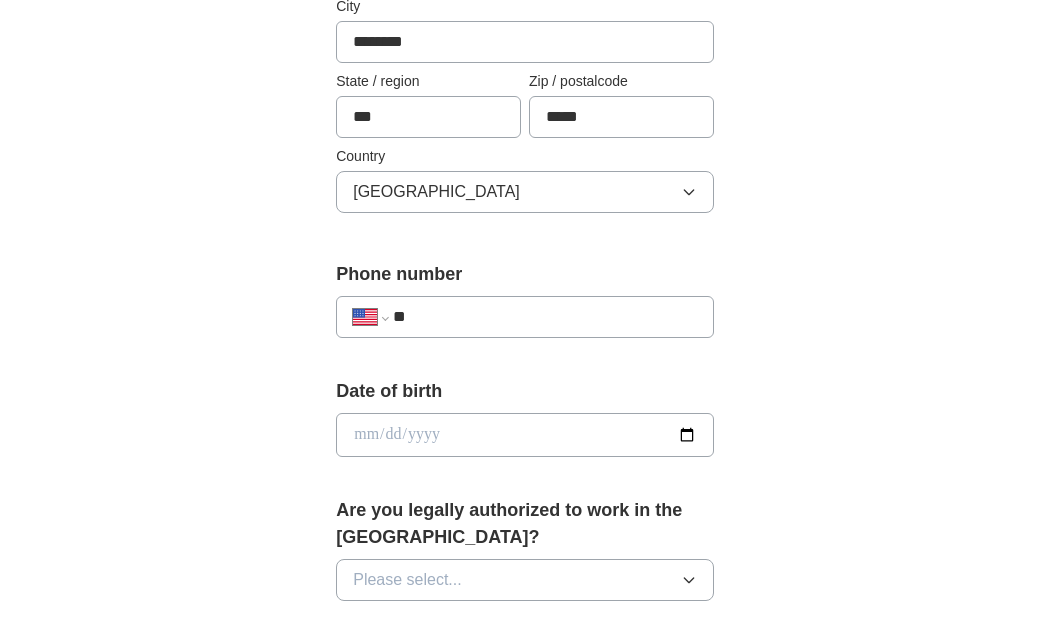 scroll, scrollTop: 600, scrollLeft: 0, axis: vertical 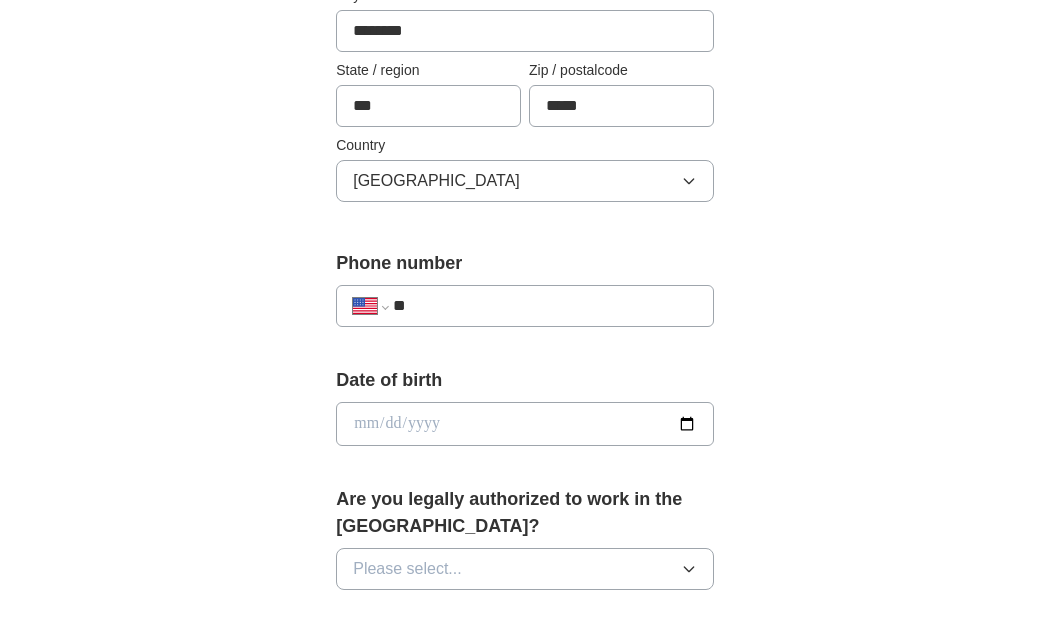 click on "**********" at bounding box center (525, 306) 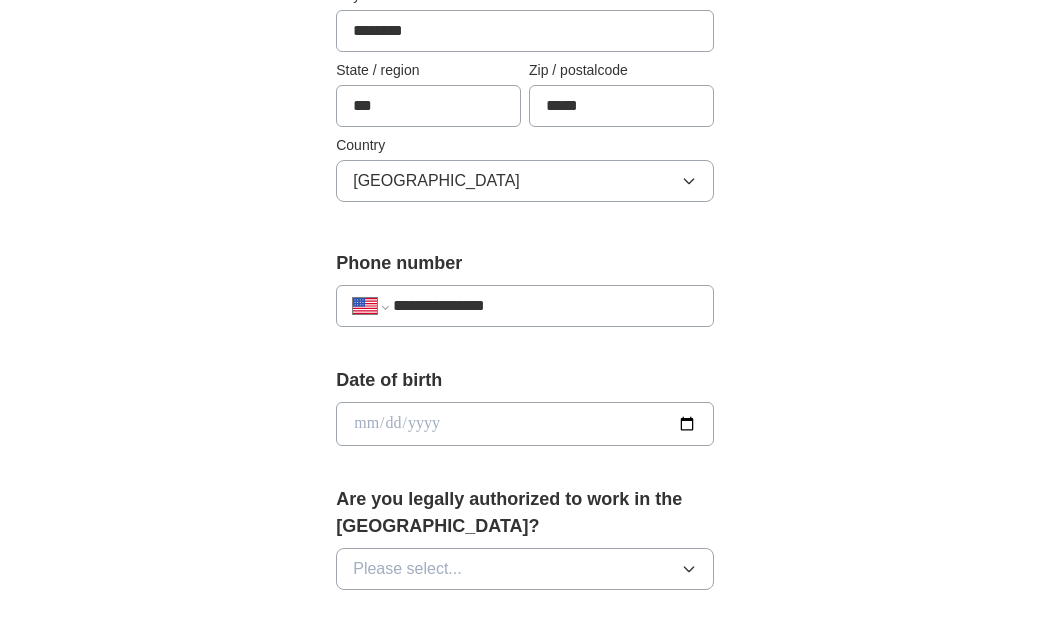 type on "**********" 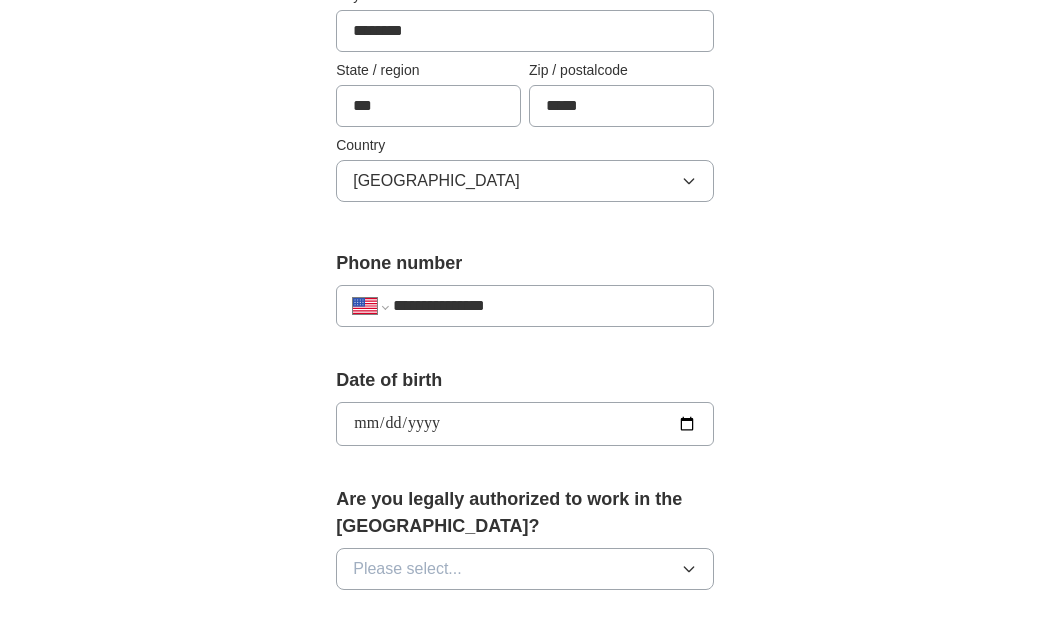 type on "**********" 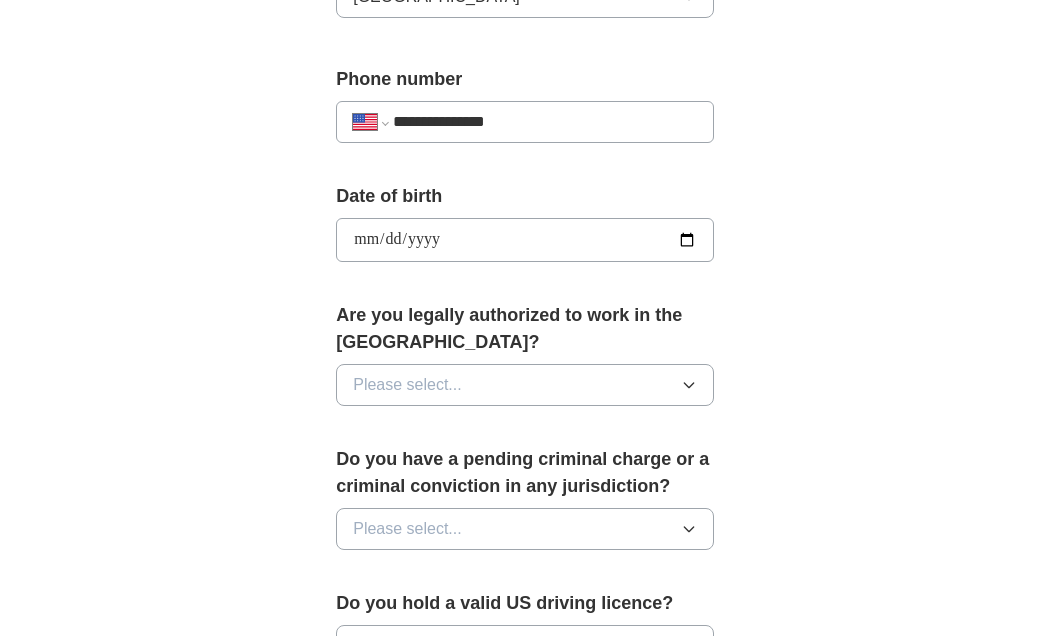 scroll, scrollTop: 800, scrollLeft: 0, axis: vertical 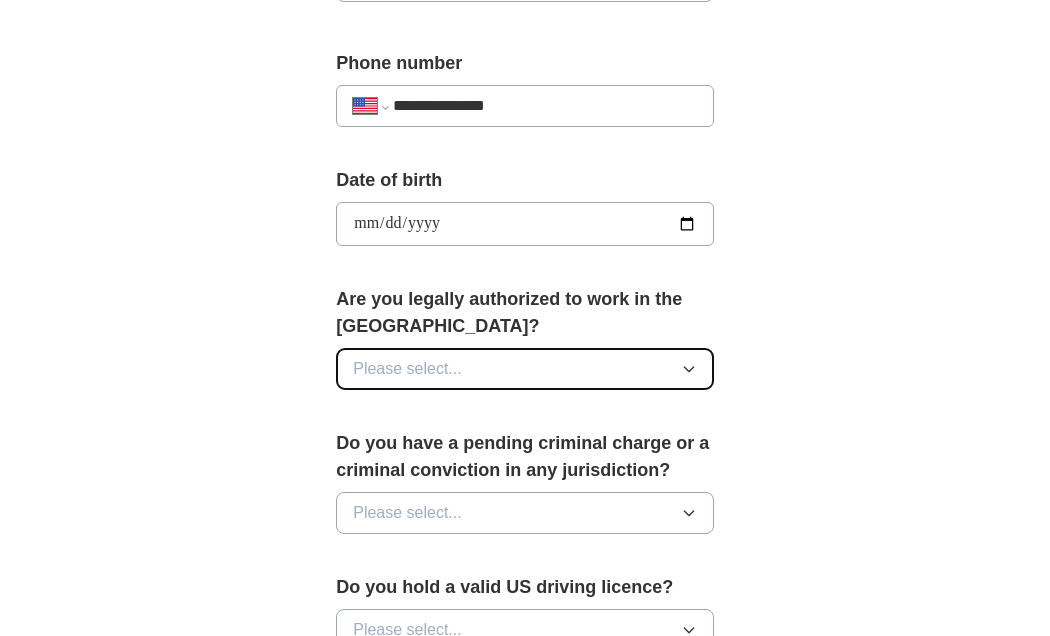click on "Please select..." at bounding box center [407, 369] 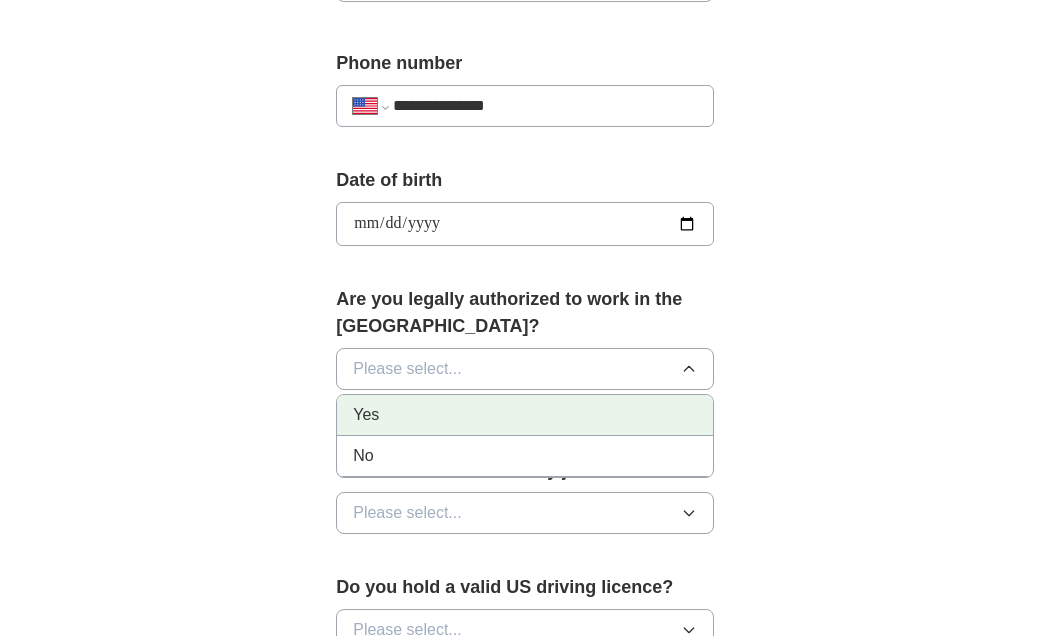 click on "Yes" at bounding box center [525, 415] 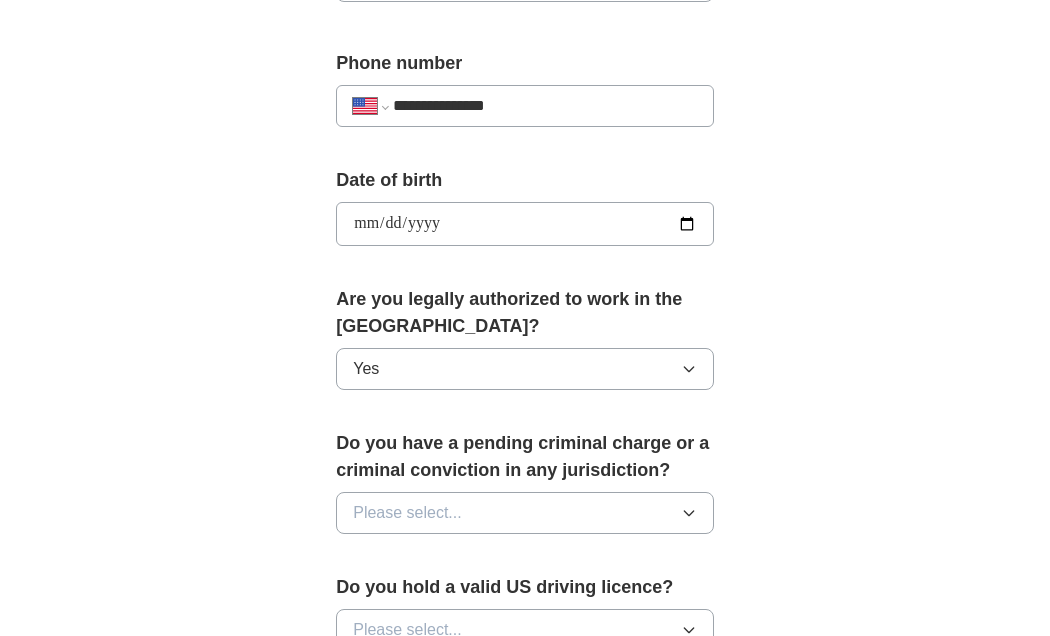 scroll, scrollTop: 900, scrollLeft: 0, axis: vertical 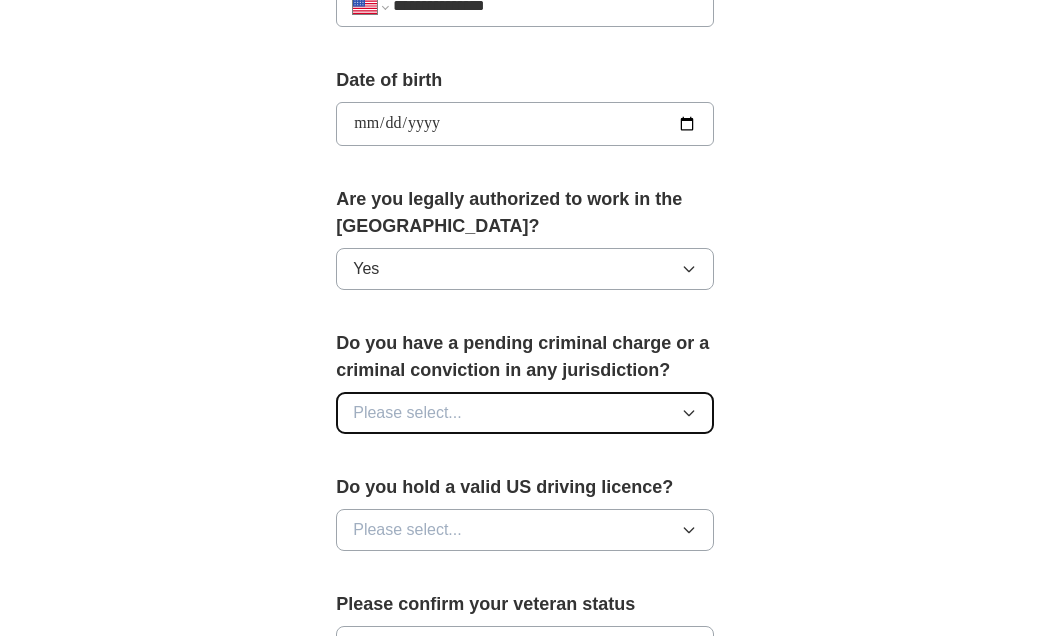 click on "Please select..." at bounding box center (407, 413) 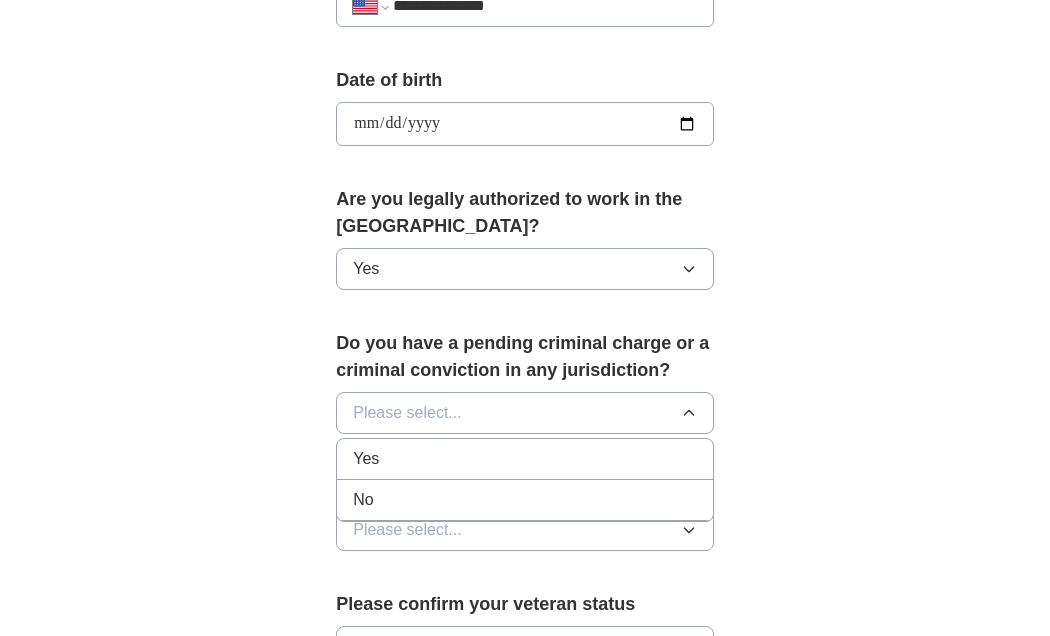 drag, startPoint x: 422, startPoint y: 489, endPoint x: 431, endPoint y: 473, distance: 18.35756 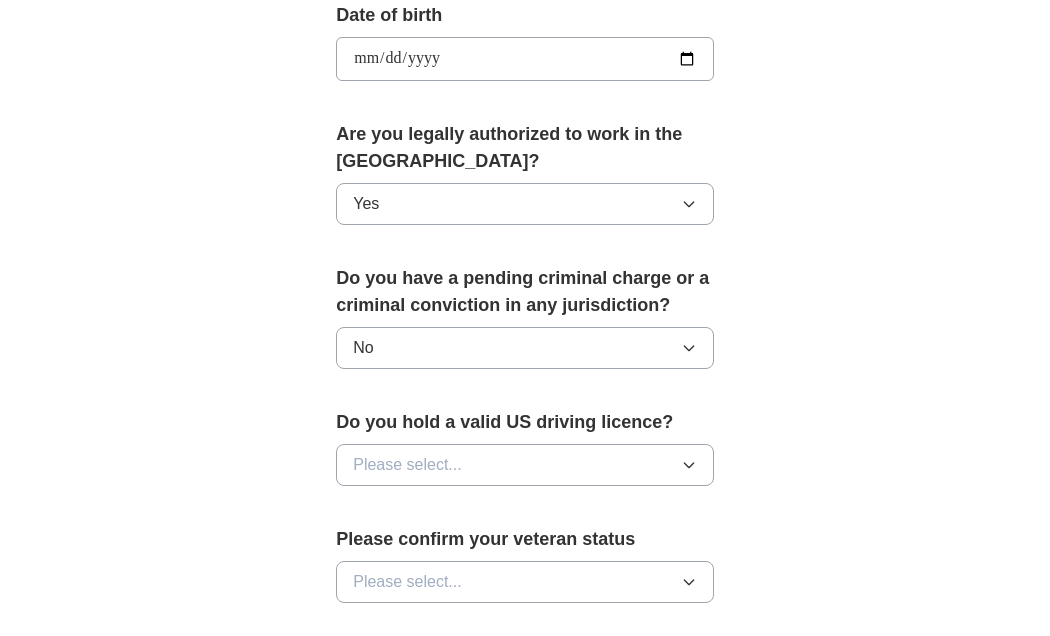 scroll, scrollTop: 1000, scrollLeft: 0, axis: vertical 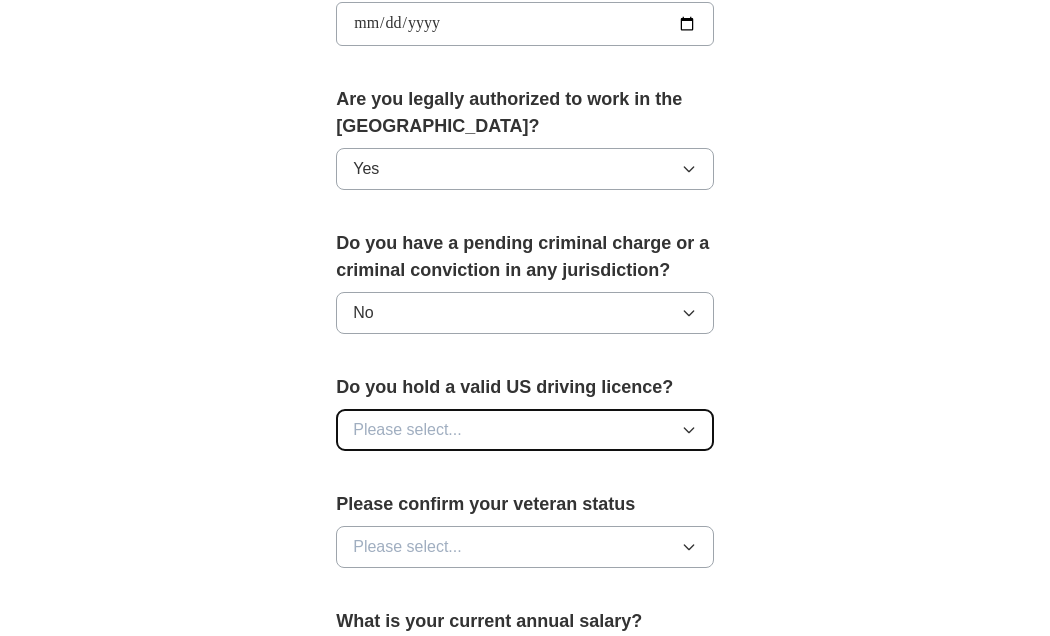 click on "Please select..." at bounding box center [407, 430] 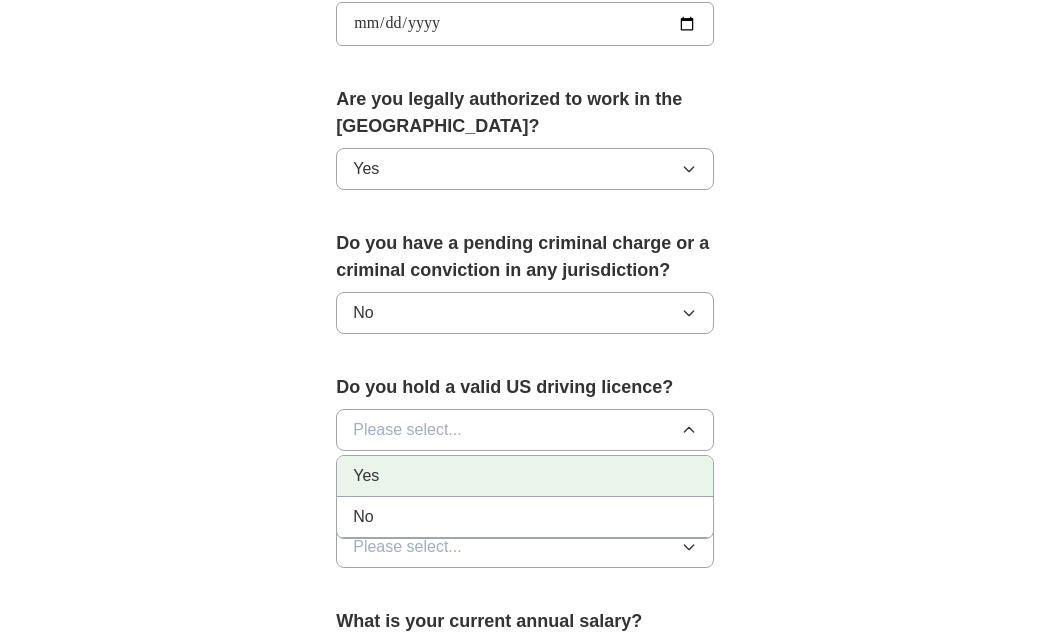 click on "Yes" at bounding box center (525, 476) 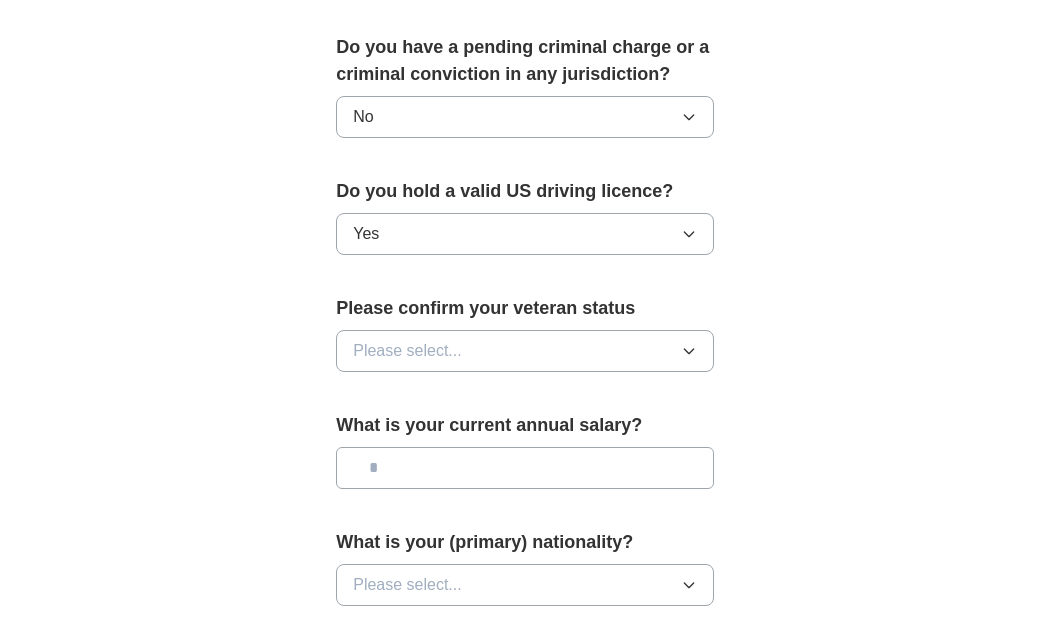 scroll, scrollTop: 1200, scrollLeft: 0, axis: vertical 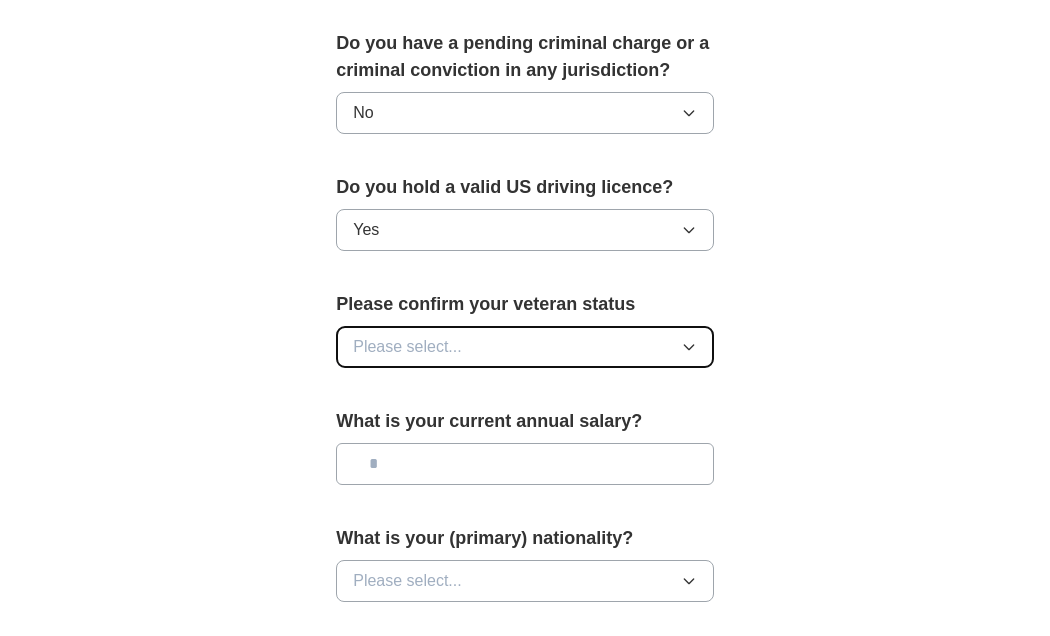 click on "Please select..." at bounding box center (525, 347) 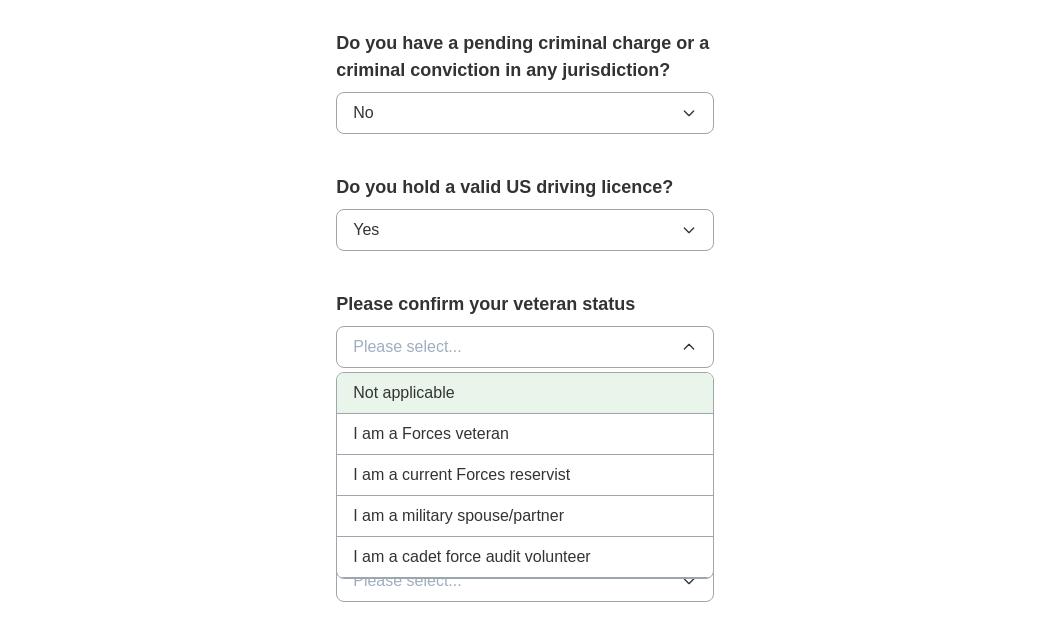 click on "Not applicable" at bounding box center [403, 393] 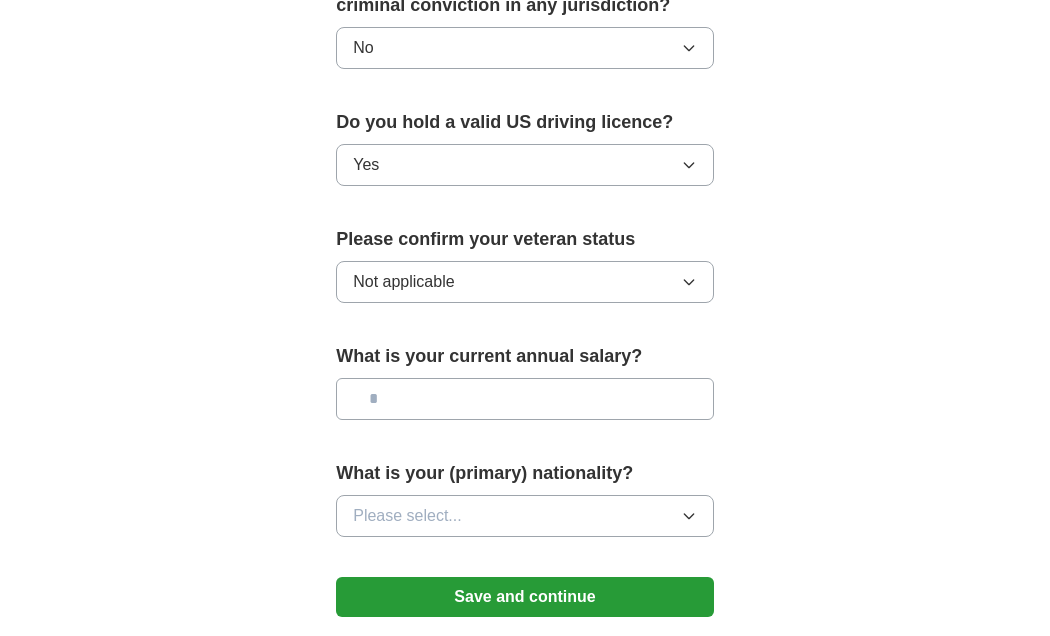 scroll, scrollTop: 1300, scrollLeft: 0, axis: vertical 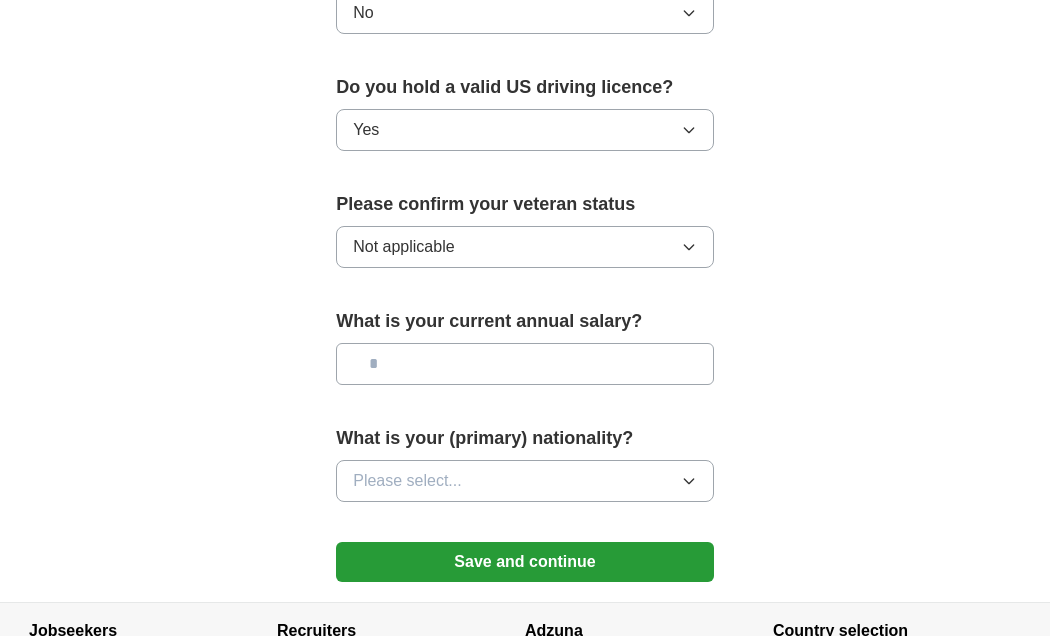 click at bounding box center [525, 364] 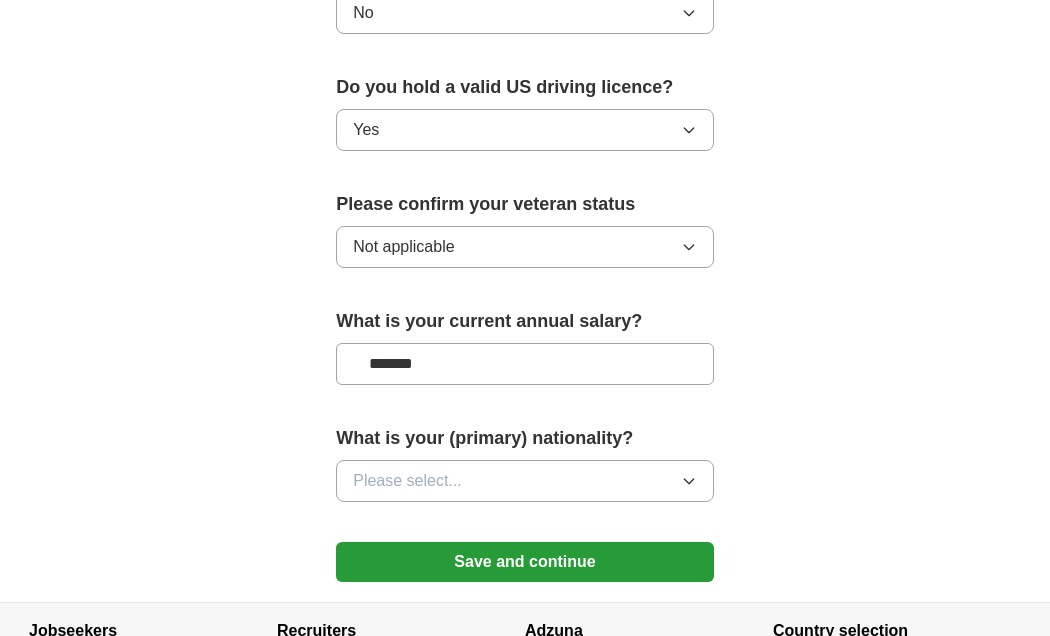 type on "*******" 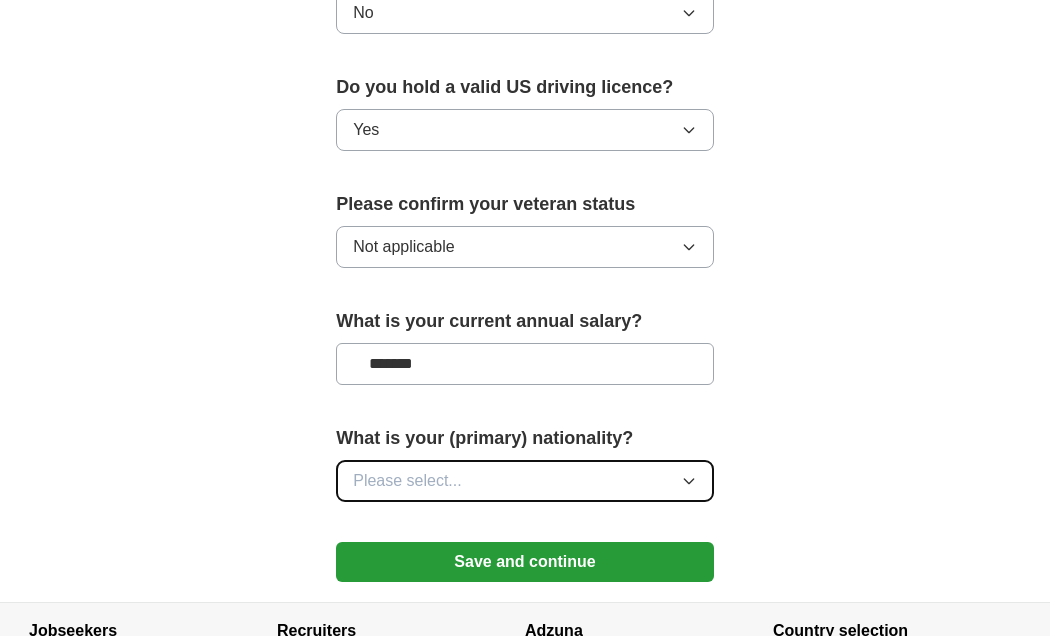 click on "Please select..." at bounding box center (525, 481) 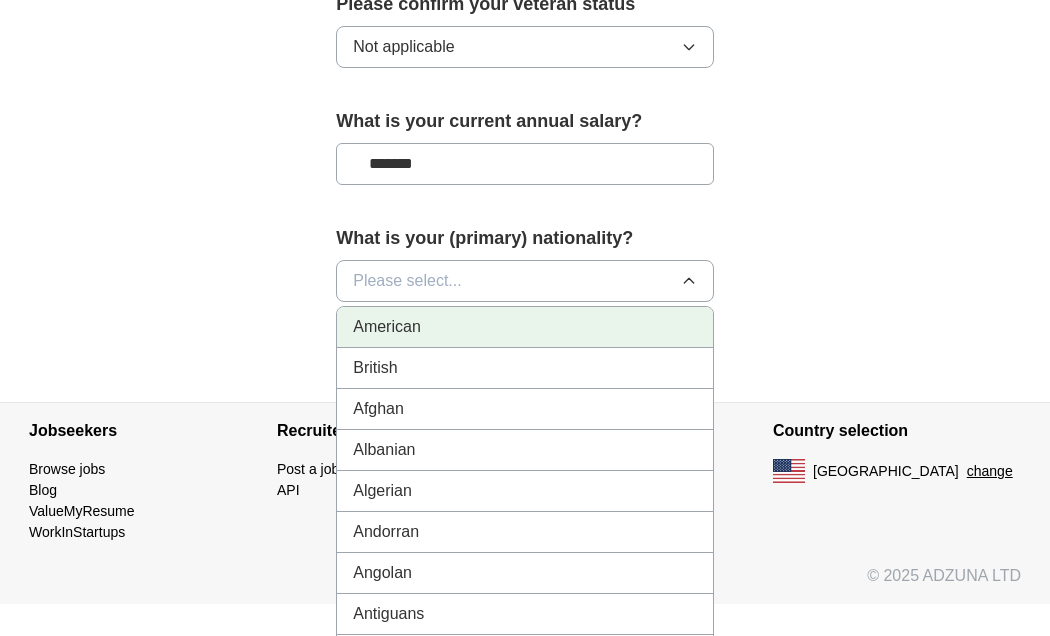 click on "American" at bounding box center [525, 327] 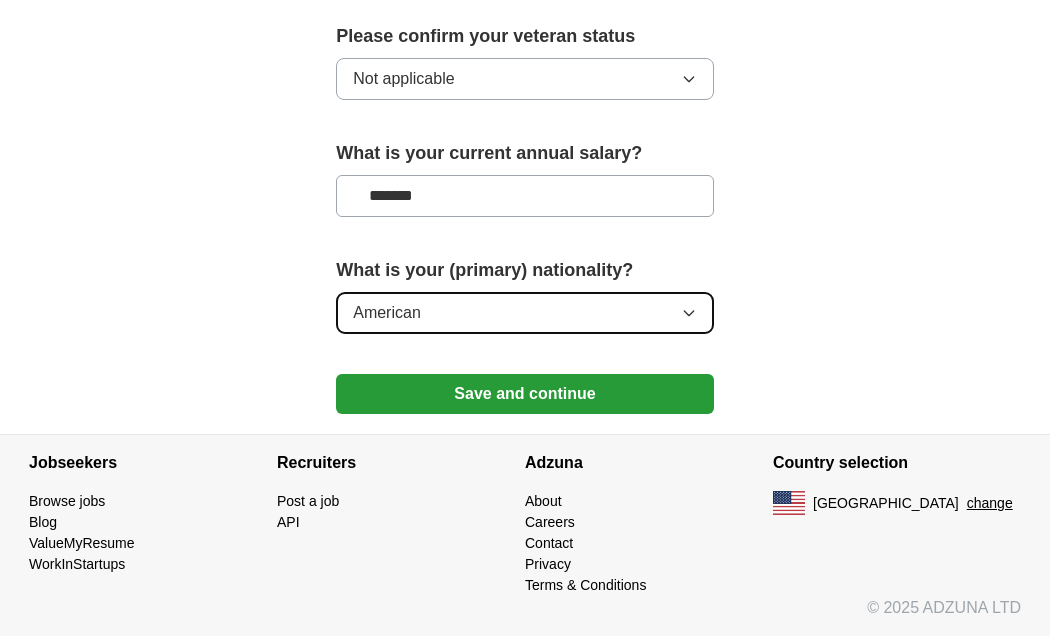 click on "American" at bounding box center [525, 313] 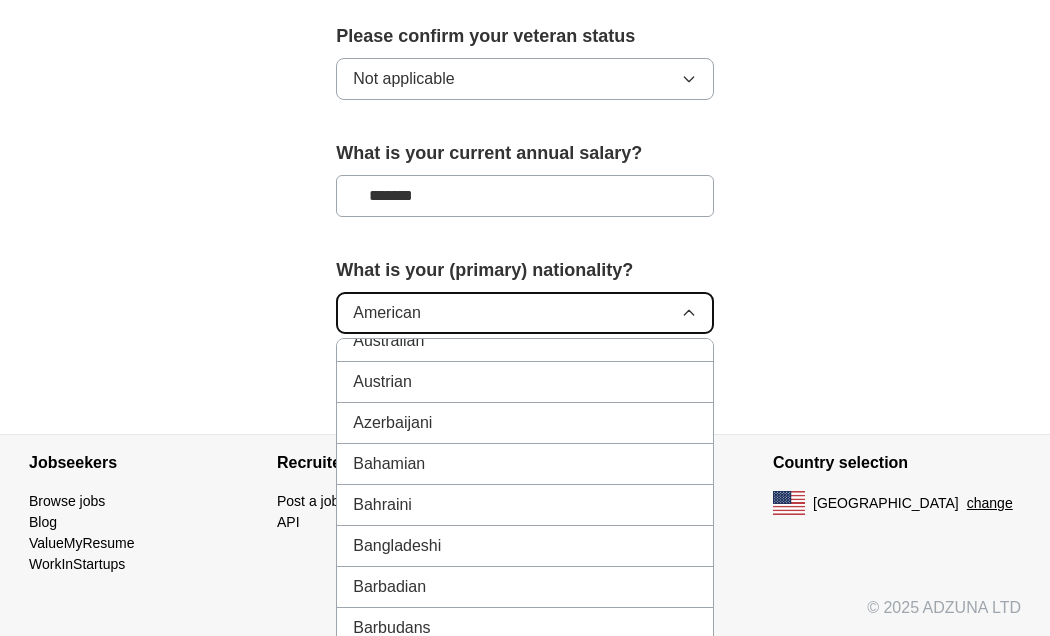 scroll, scrollTop: 0, scrollLeft: 0, axis: both 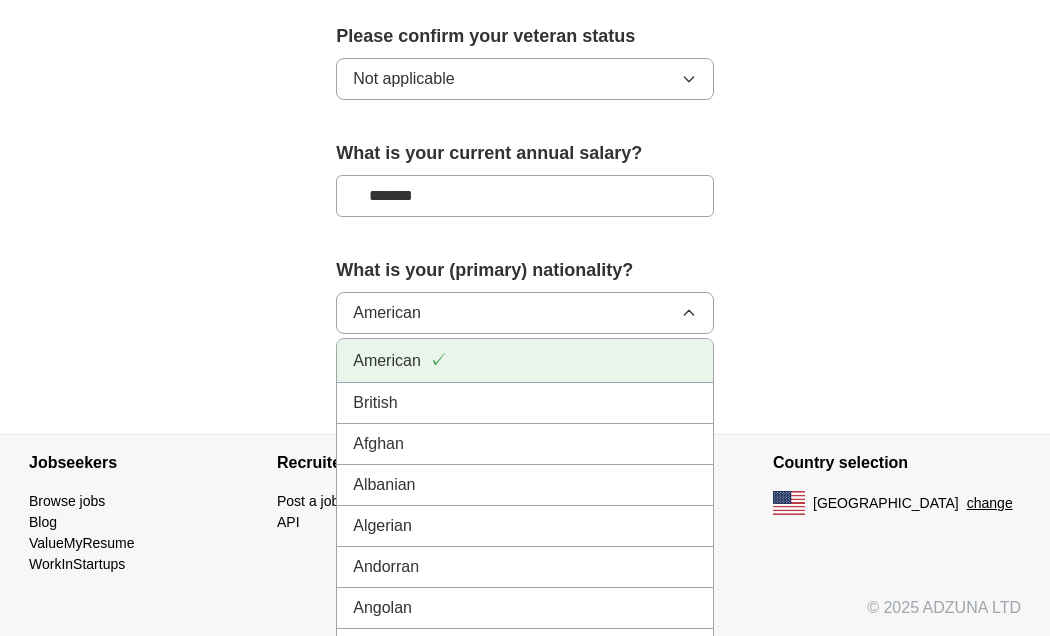 click on "American ✓" at bounding box center (525, 360) 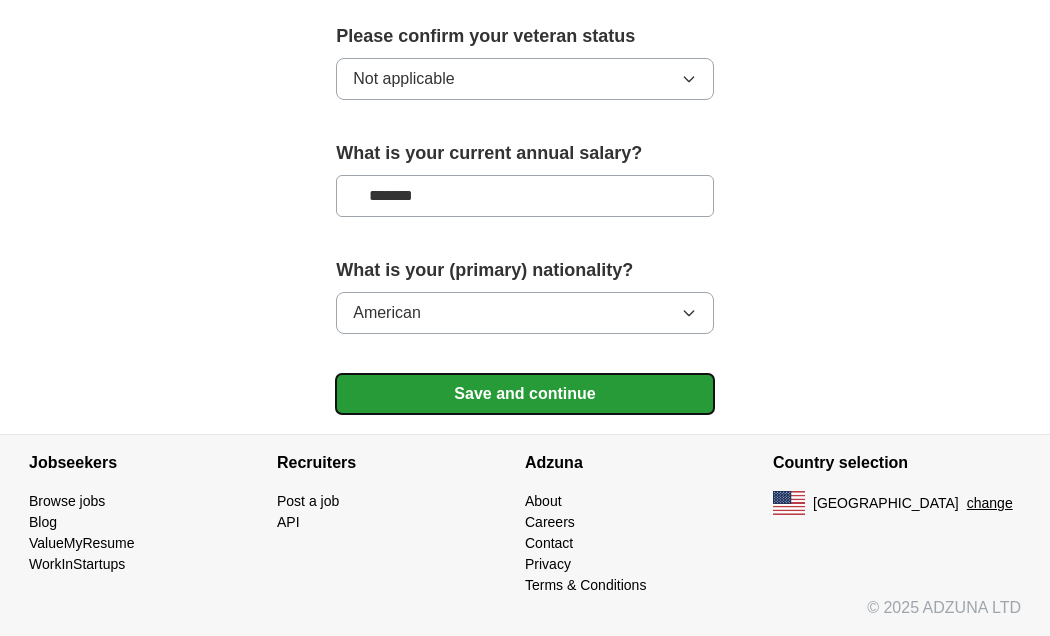 click on "Save and continue" at bounding box center [525, 394] 